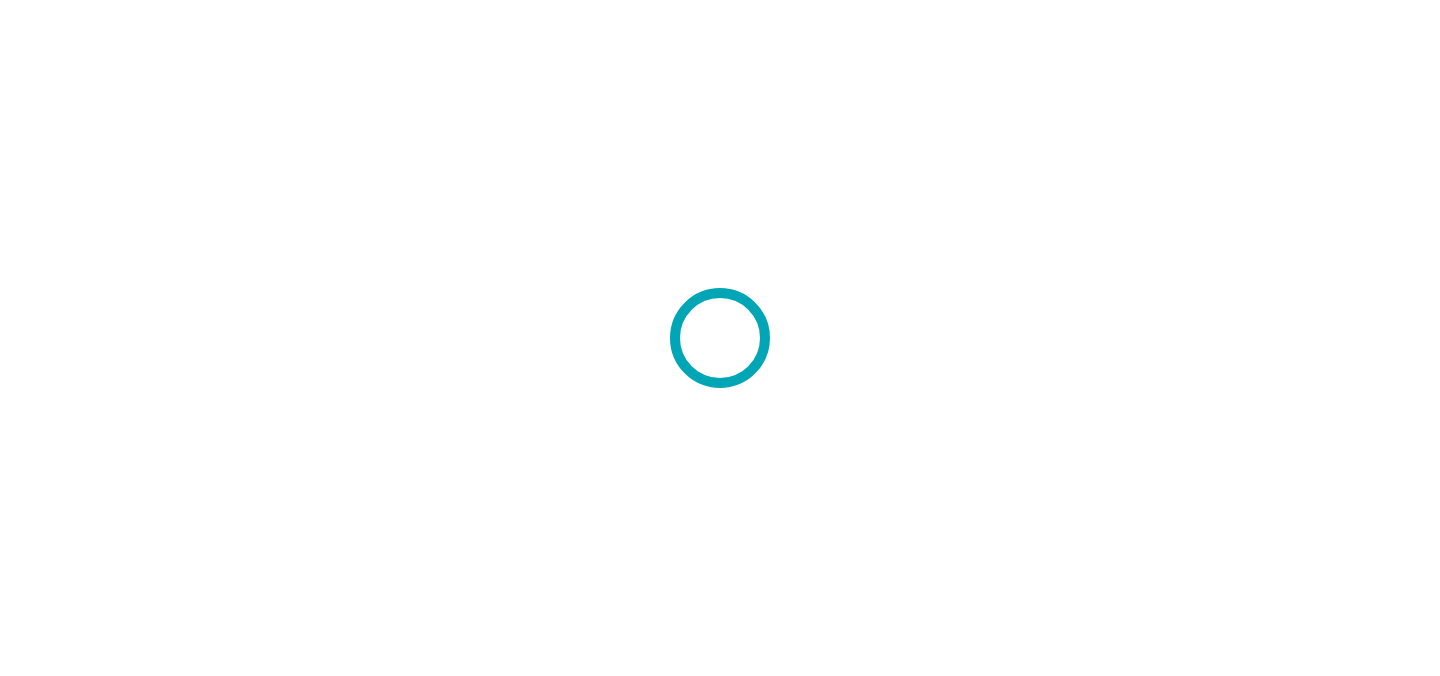 scroll, scrollTop: 0, scrollLeft: 0, axis: both 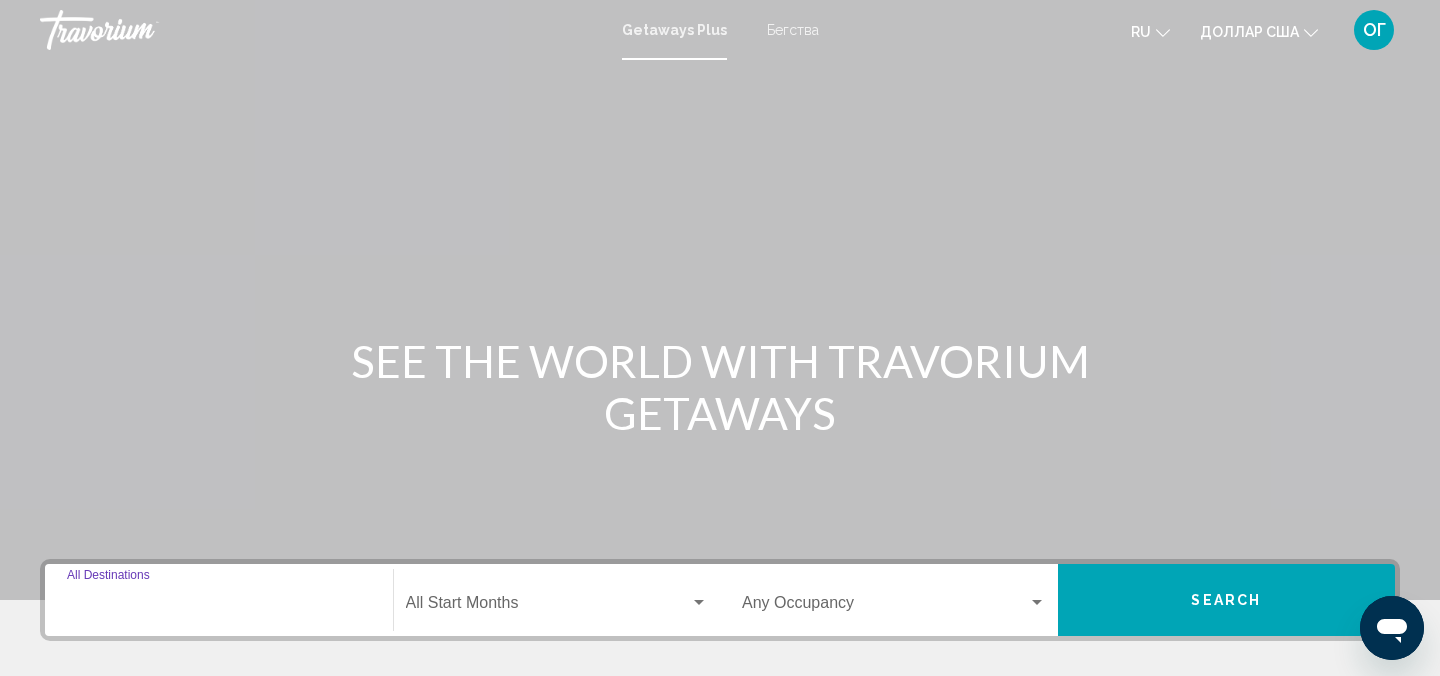 click on "Destination All Destinations" at bounding box center [219, 607] 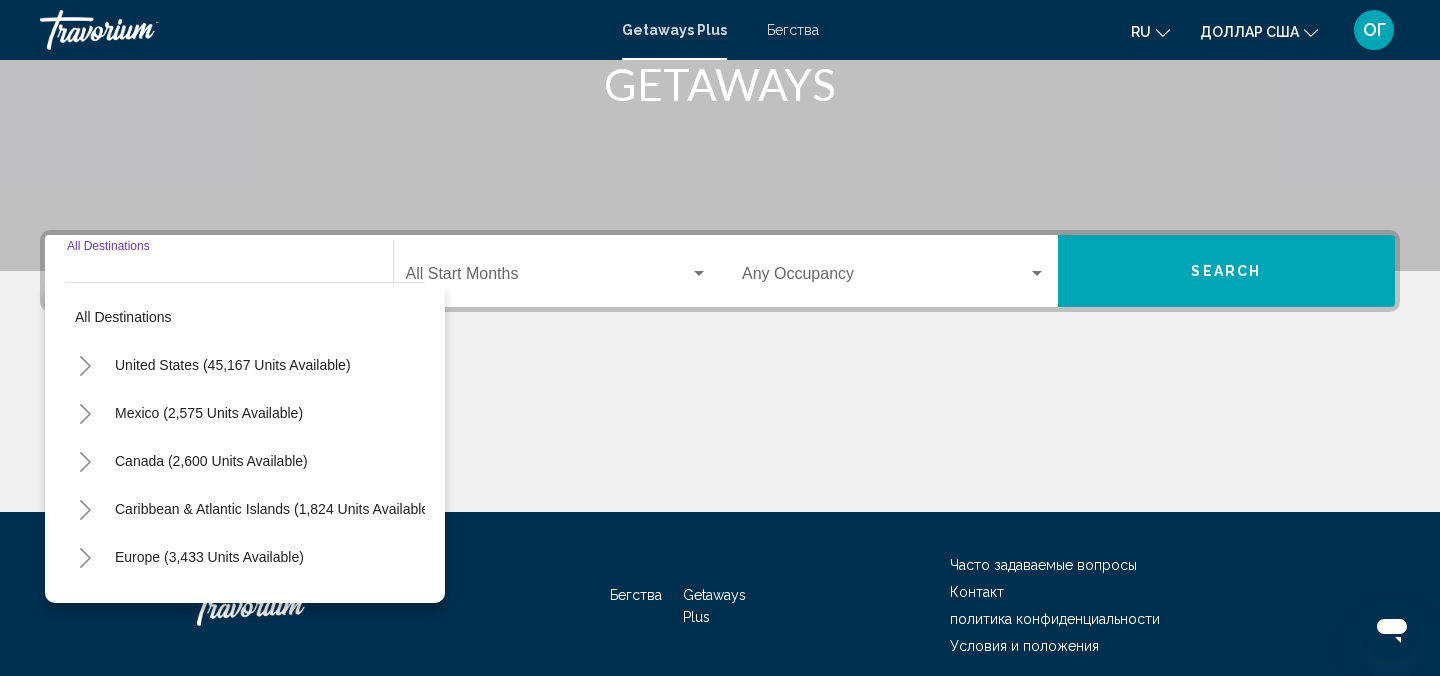 scroll, scrollTop: 410, scrollLeft: 0, axis: vertical 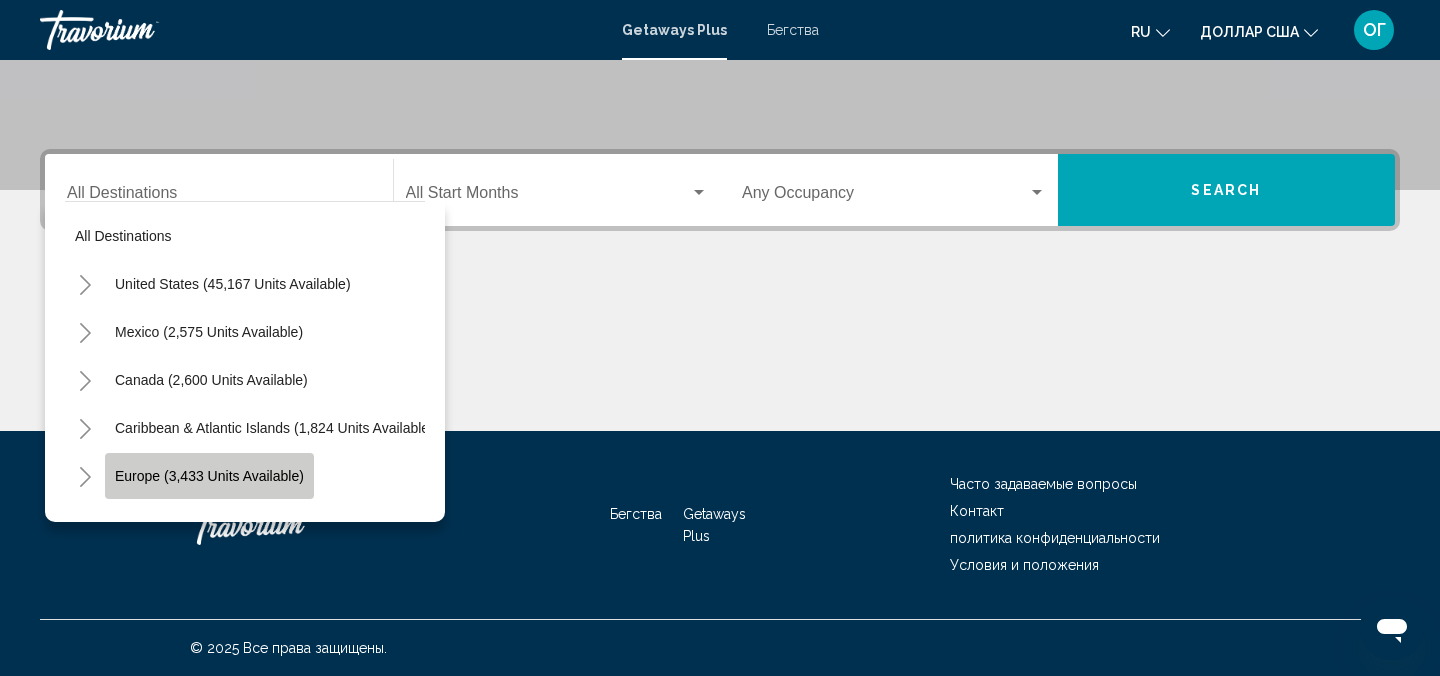 click on "Europe (3,433 units available)" 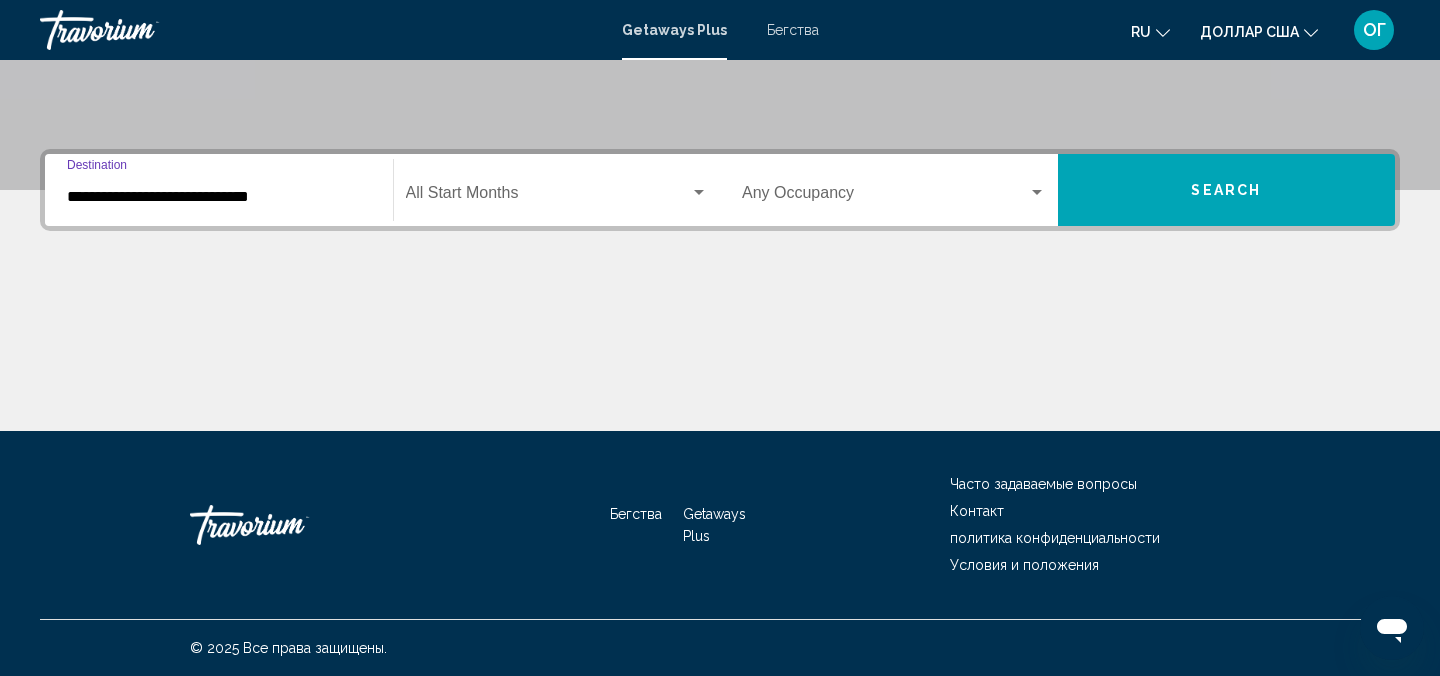 click on "**********" at bounding box center [219, 197] 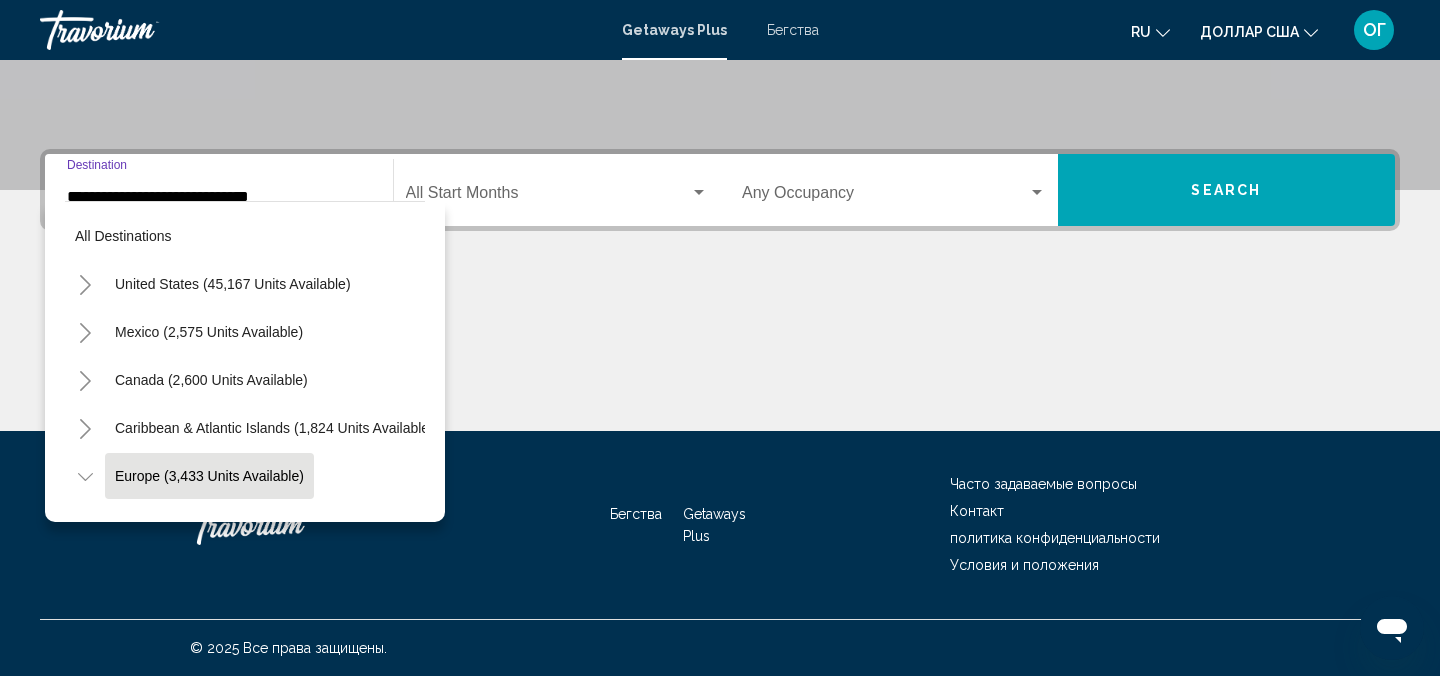 scroll, scrollTop: 119, scrollLeft: 0, axis: vertical 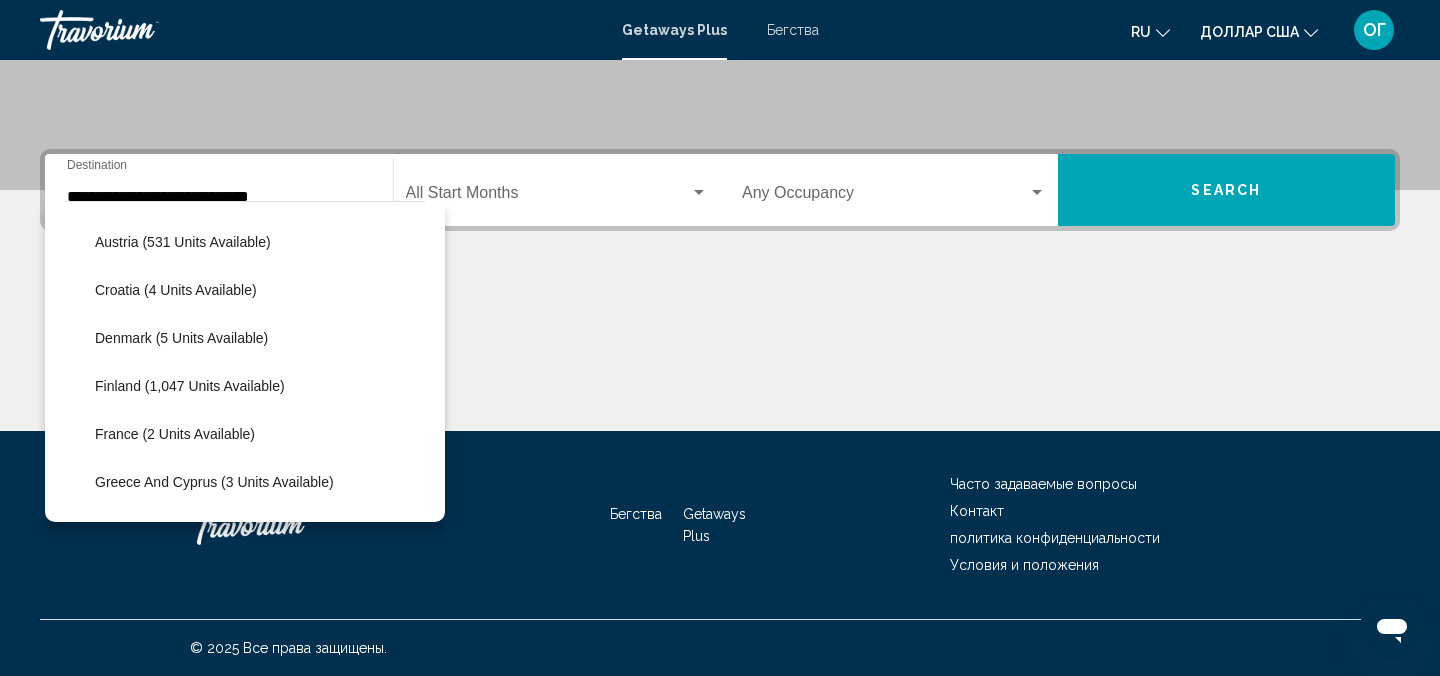 click on "Бегства" at bounding box center [793, 30] 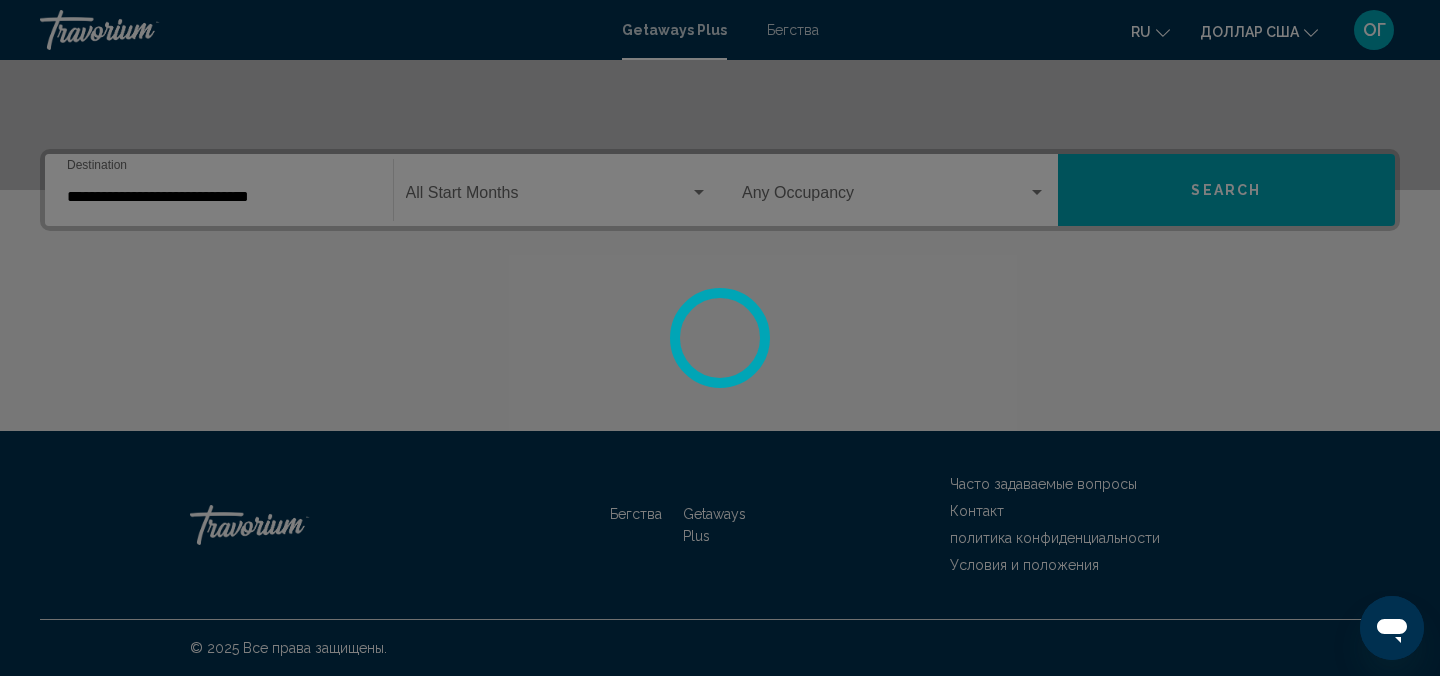 scroll, scrollTop: 0, scrollLeft: 0, axis: both 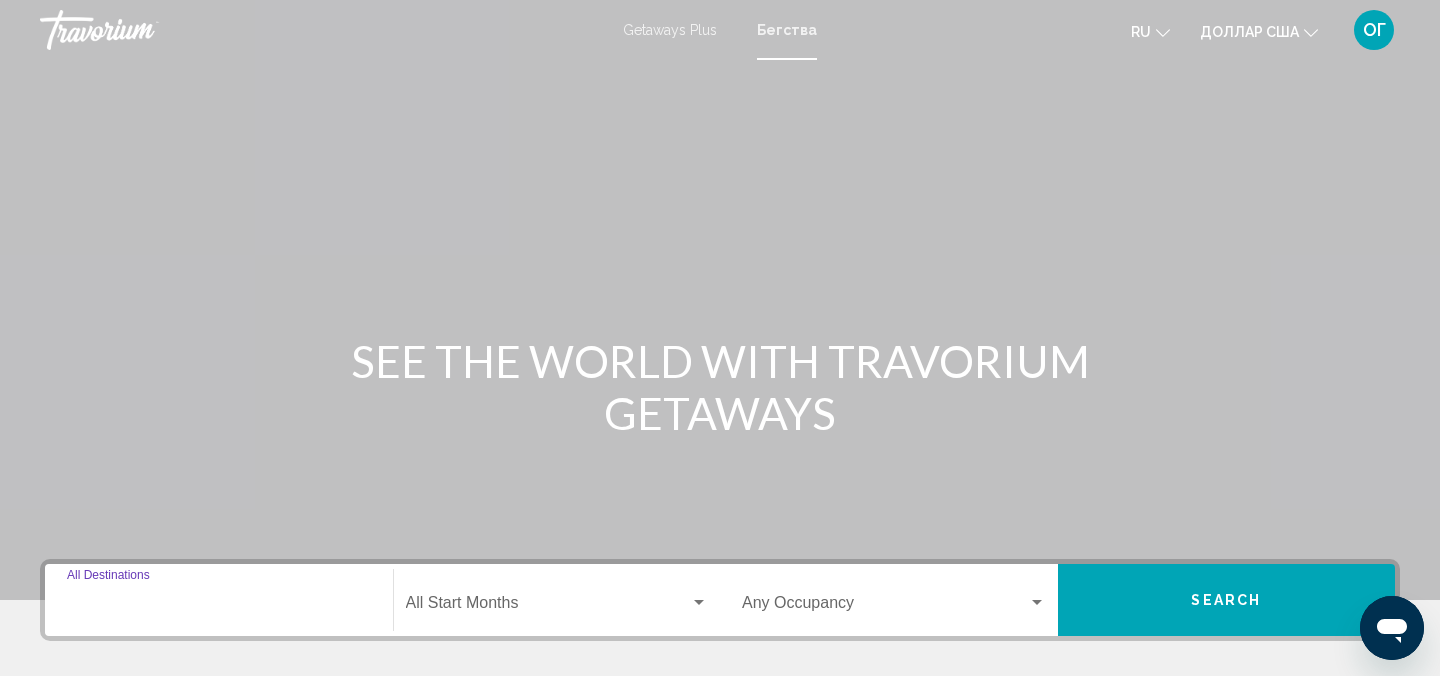 click on "Destination All Destinations" at bounding box center (219, 607) 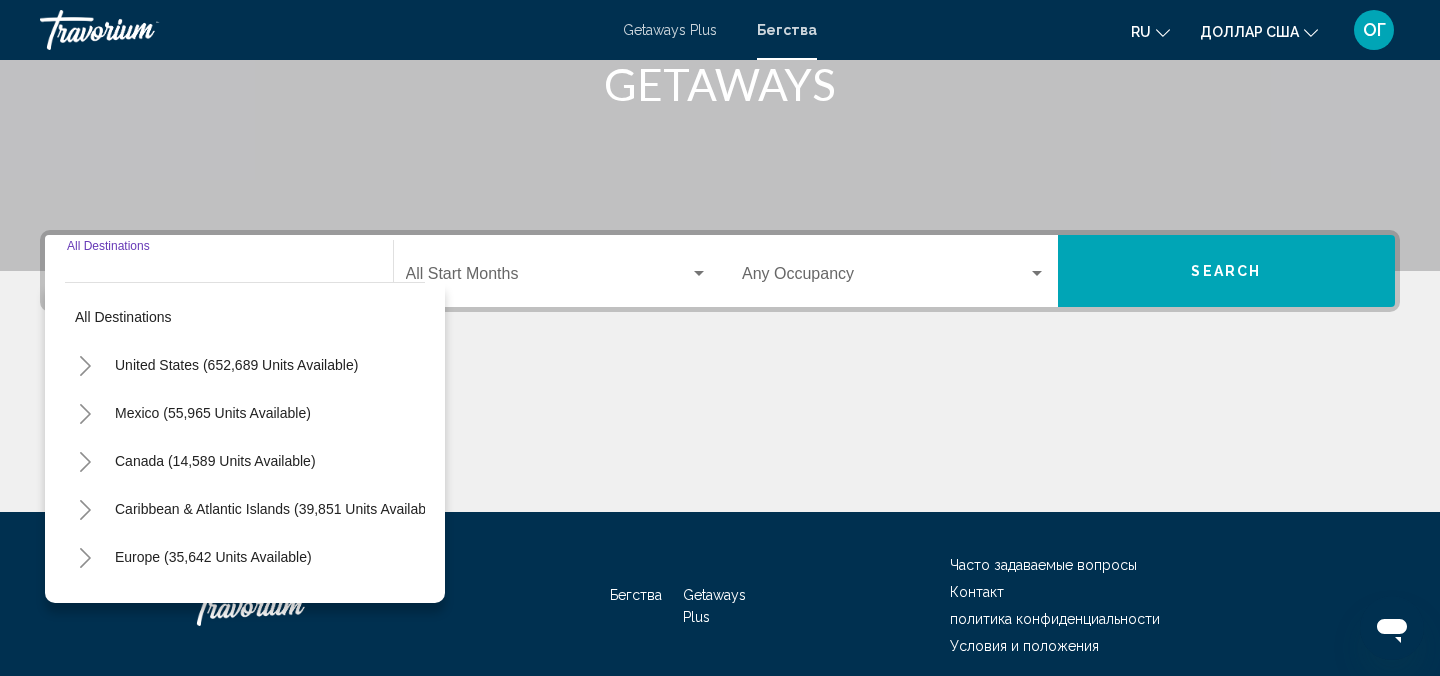 scroll, scrollTop: 410, scrollLeft: 0, axis: vertical 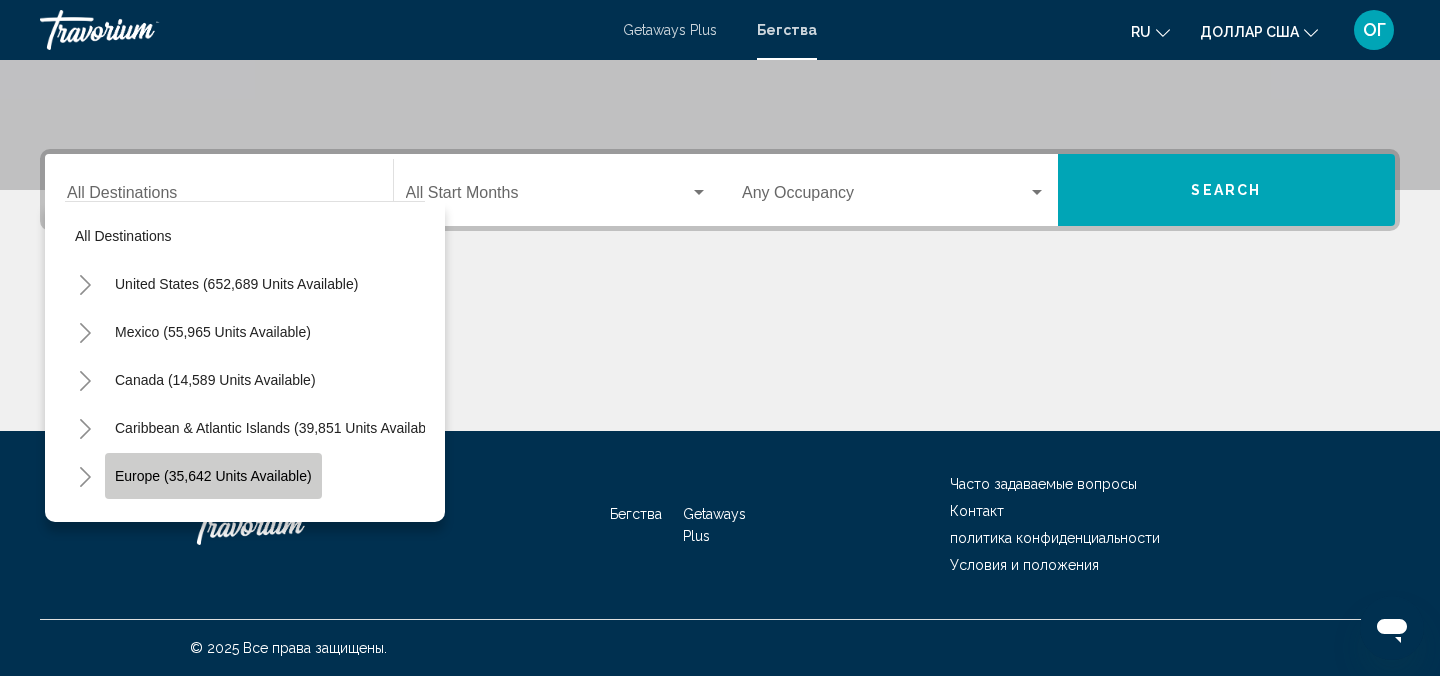 click on "Europe (35,642 units available)" 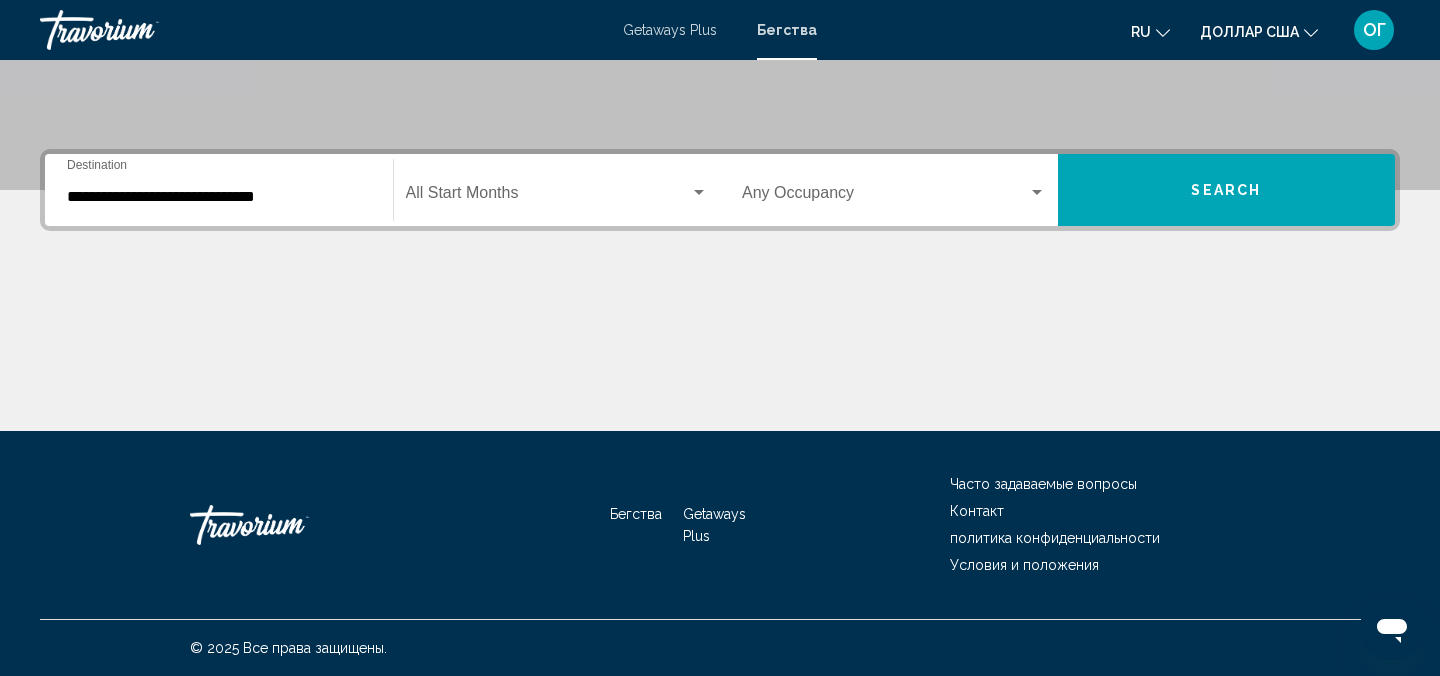 click on "**********" at bounding box center (219, 190) 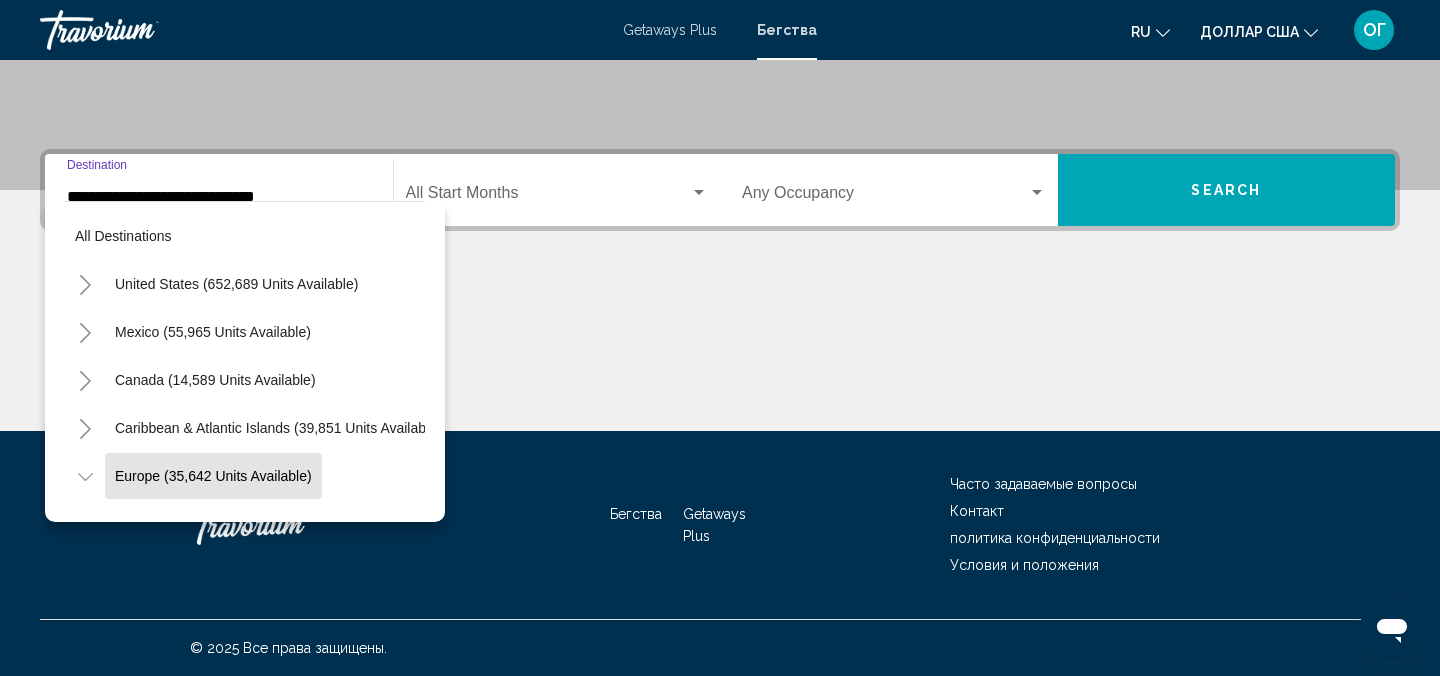 scroll, scrollTop: 119, scrollLeft: 0, axis: vertical 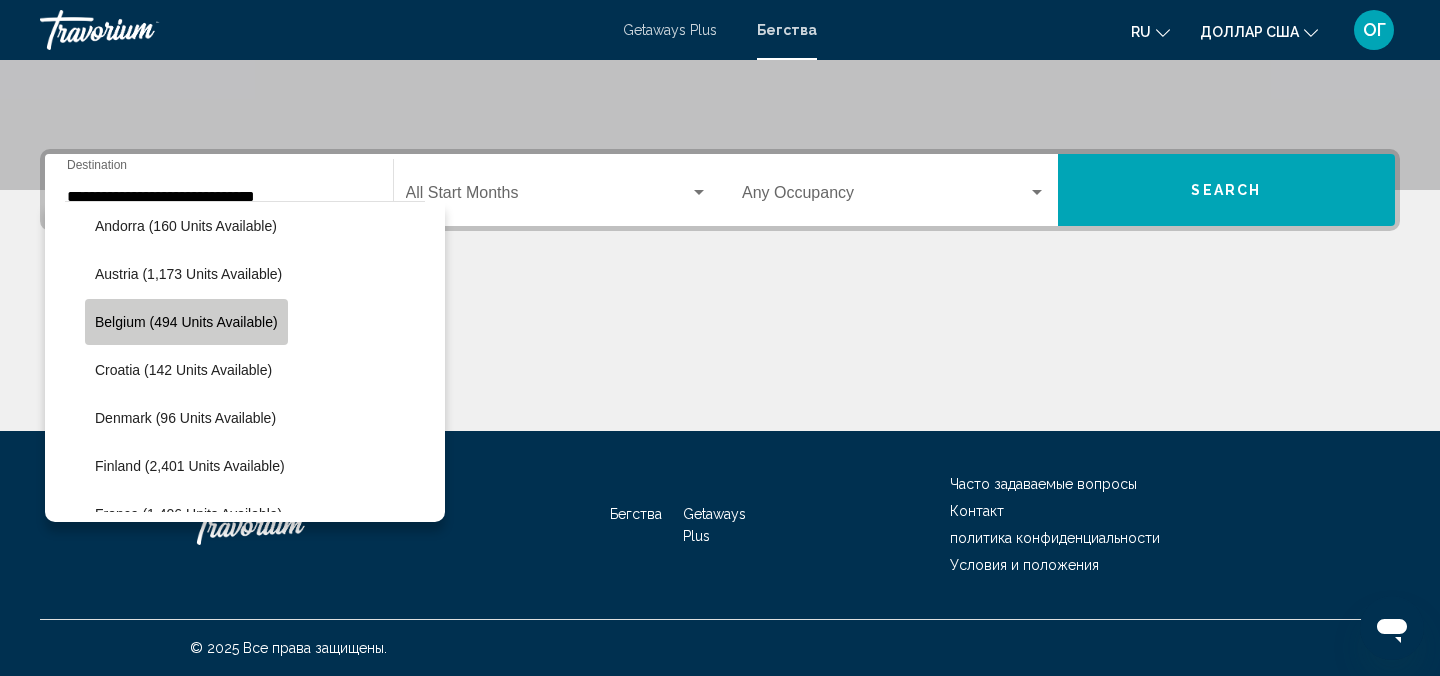 click on "Belgium (494 units available)" 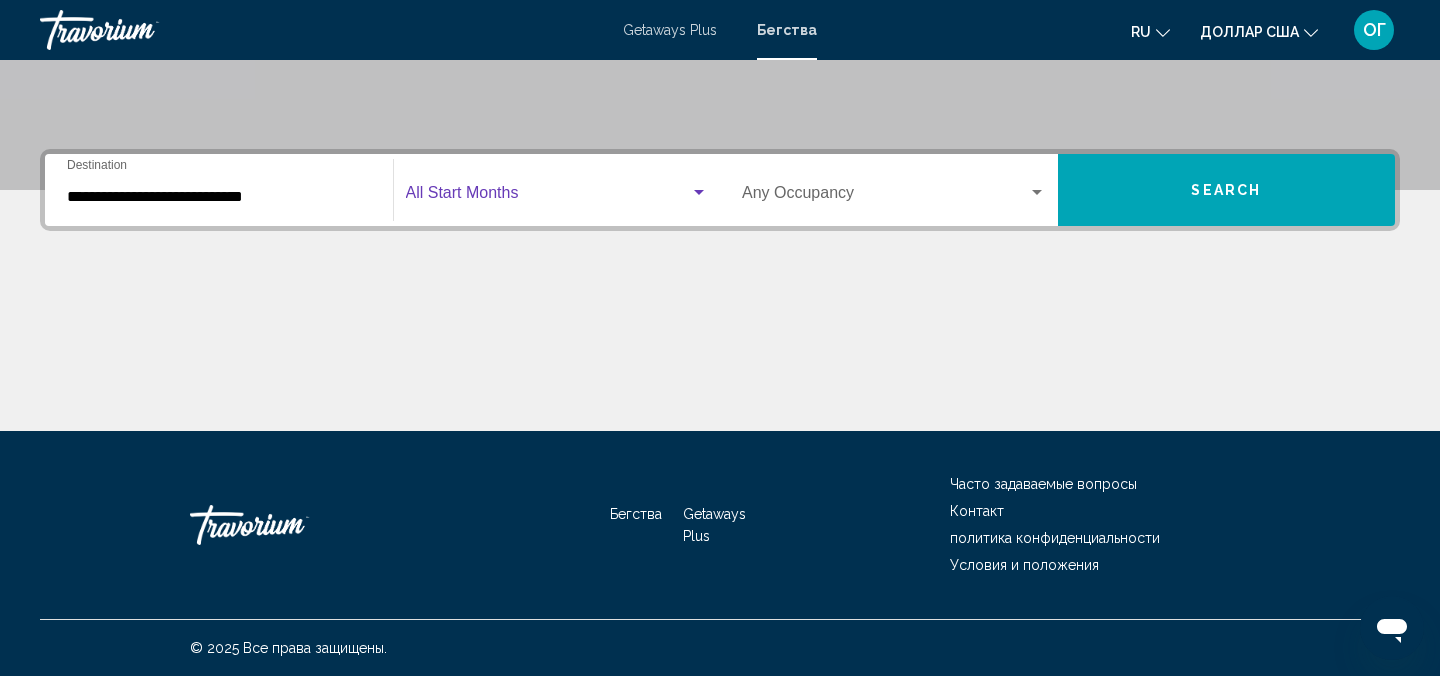 click at bounding box center [699, 192] 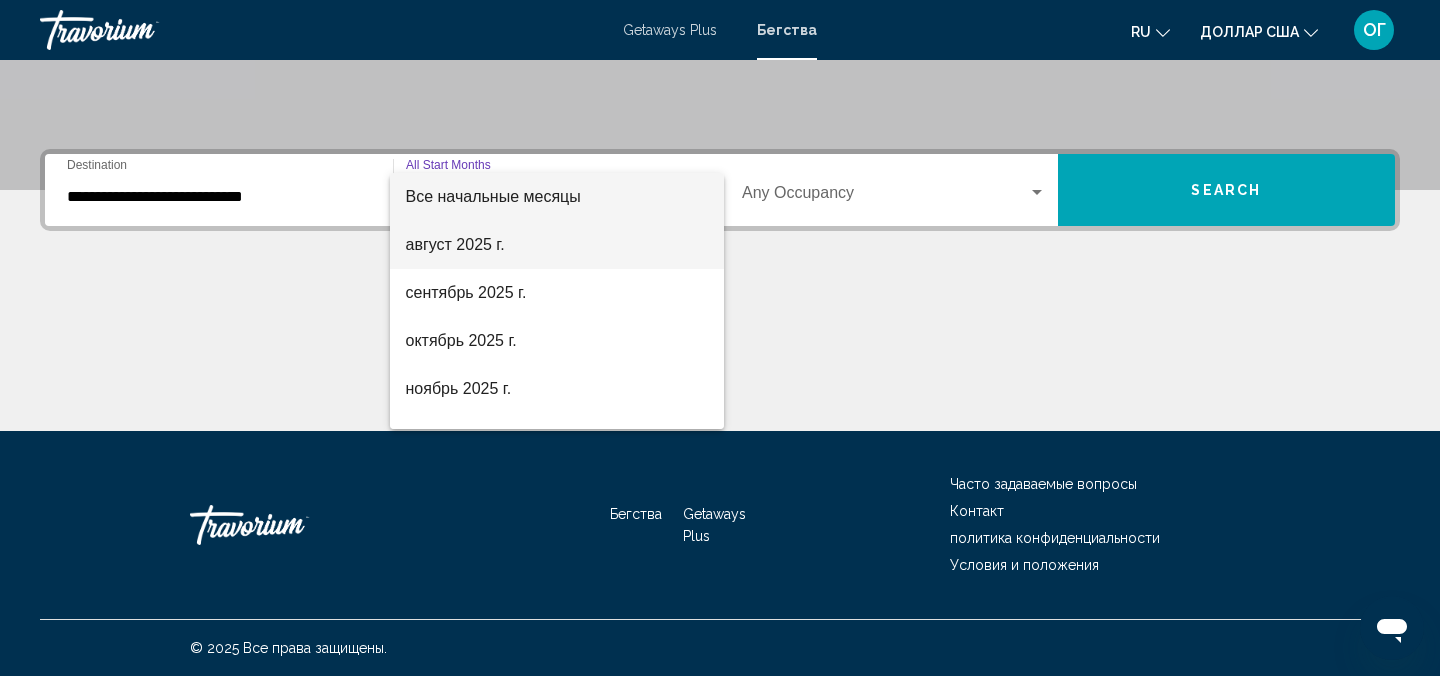click on "август 2025 г." at bounding box center [455, 244] 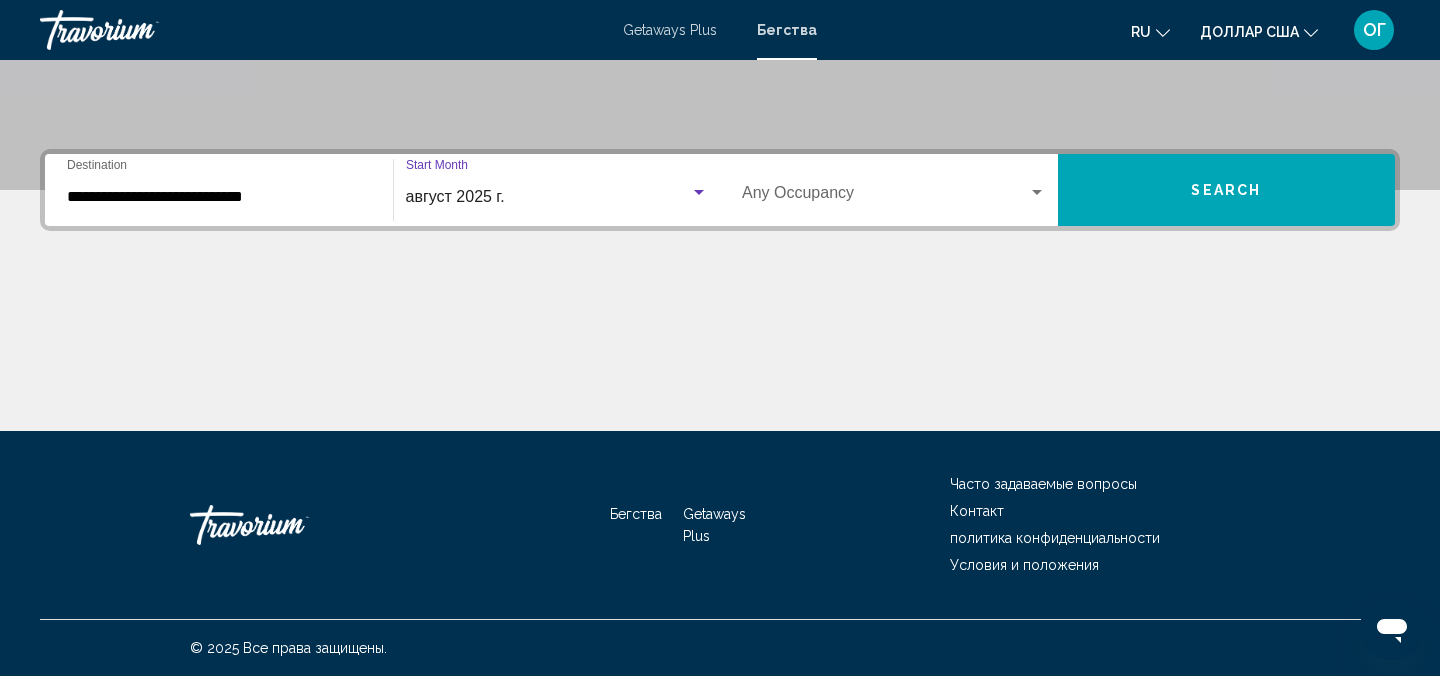 click on "Search" at bounding box center (1227, 190) 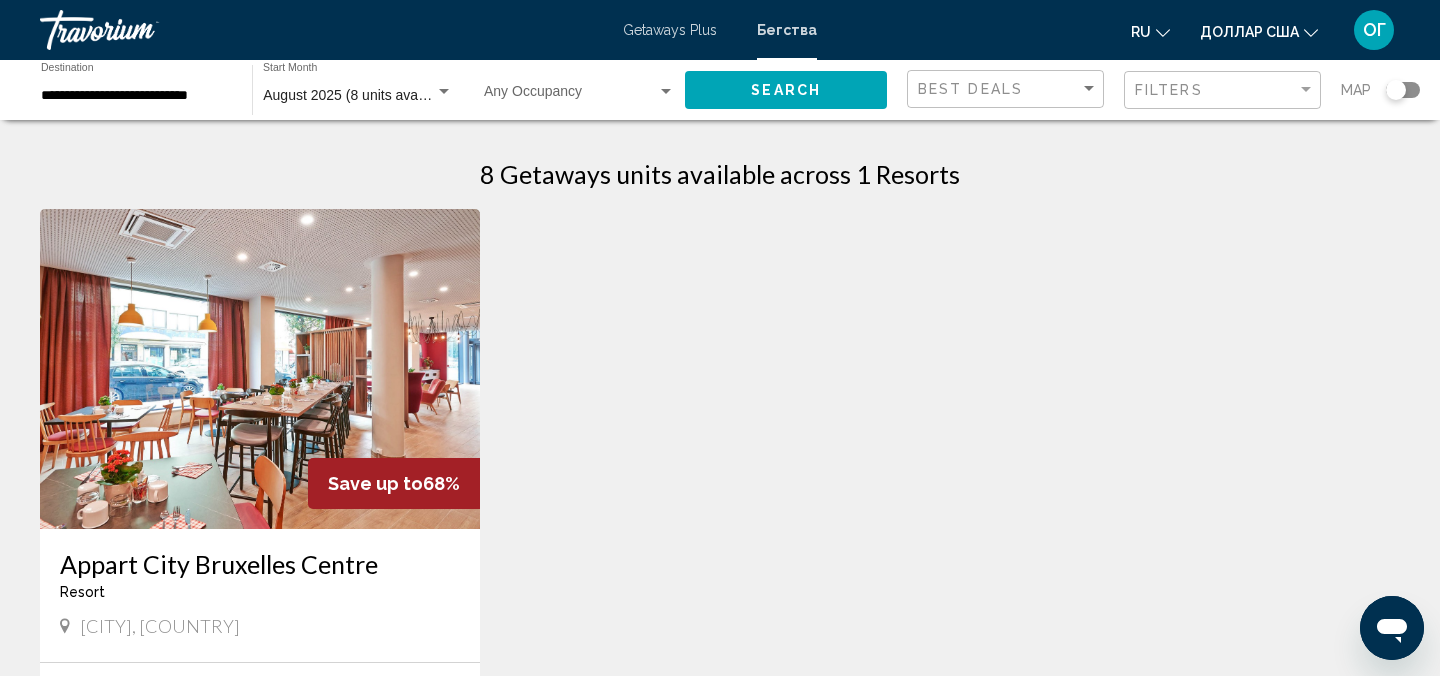 scroll, scrollTop: 0, scrollLeft: 0, axis: both 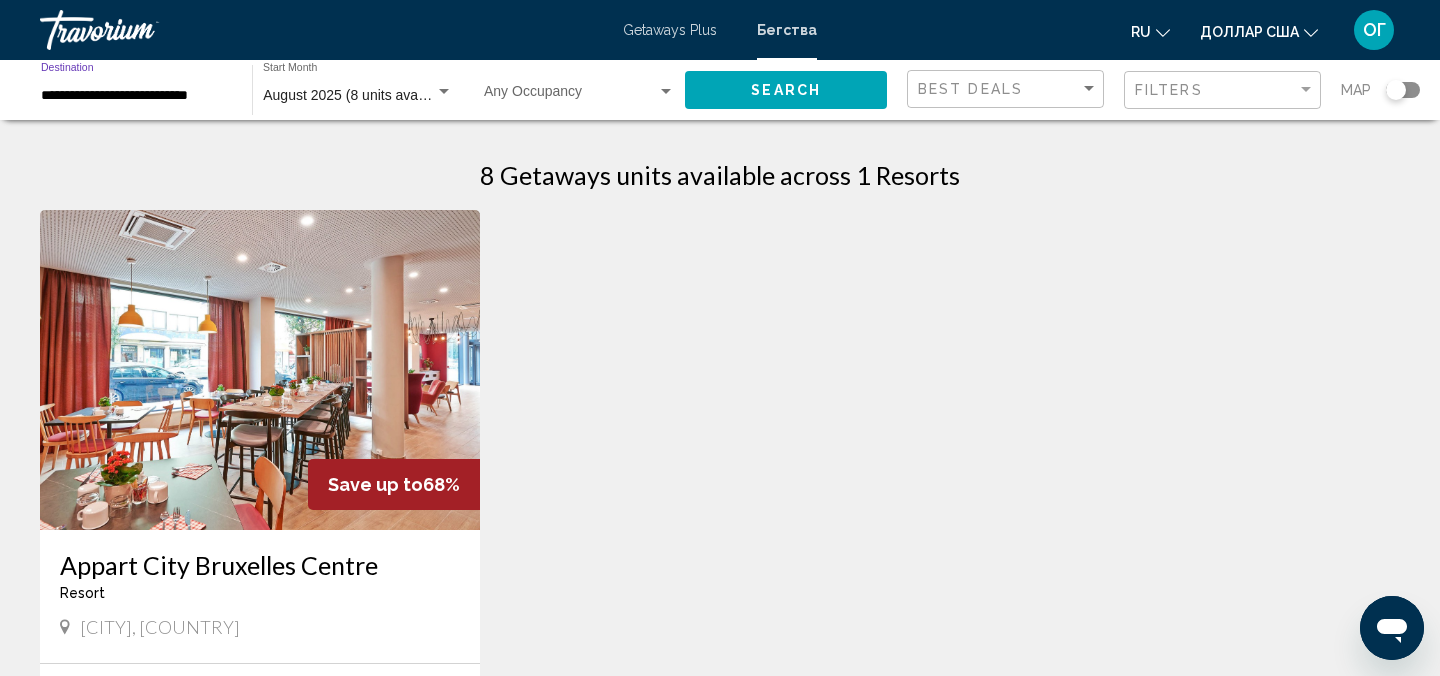 click on "**********" at bounding box center [136, 96] 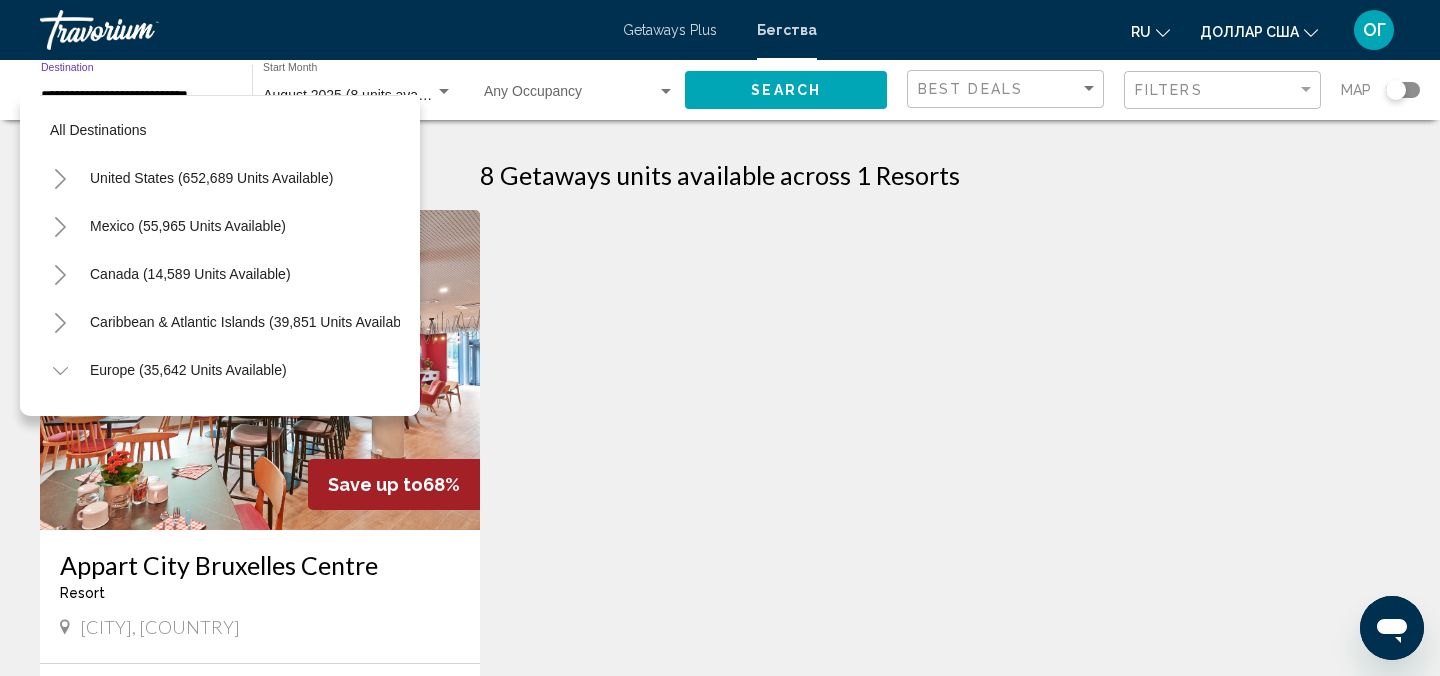 scroll, scrollTop: 263, scrollLeft: 0, axis: vertical 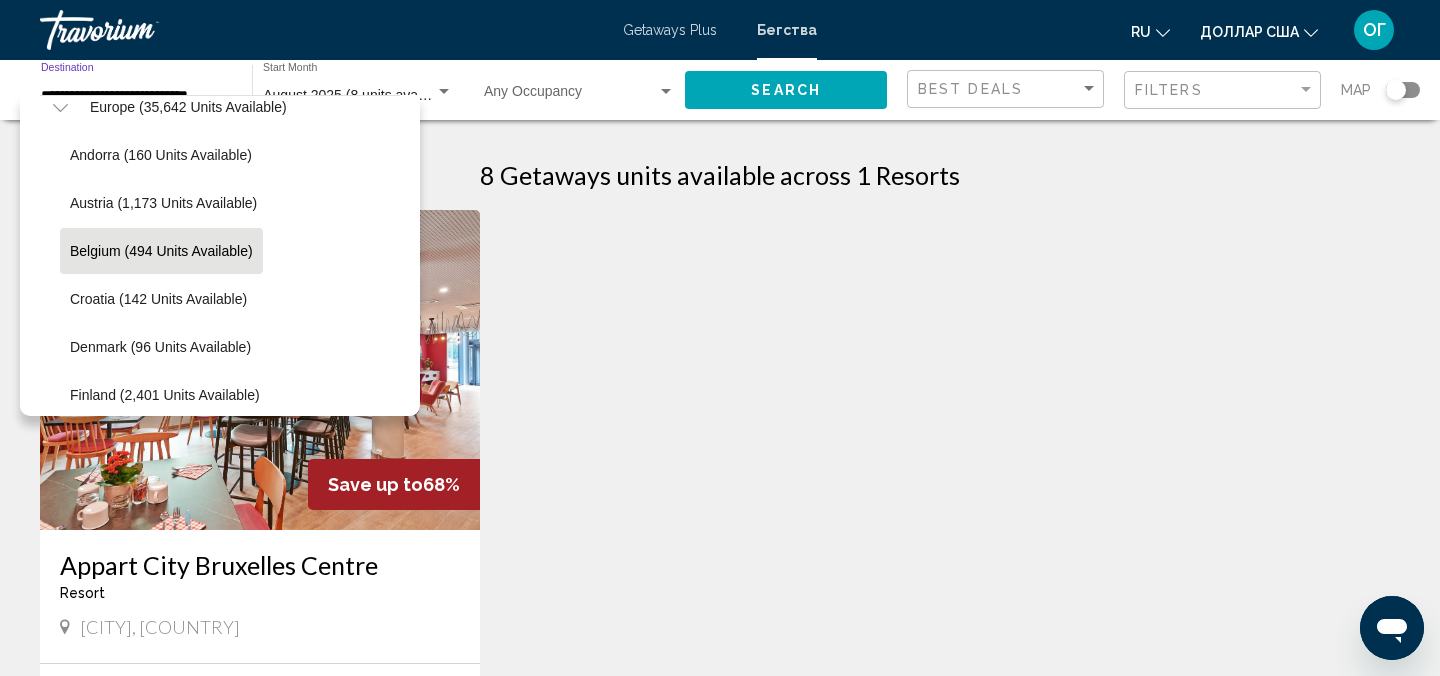 click on "Getaways Plus" at bounding box center [670, 30] 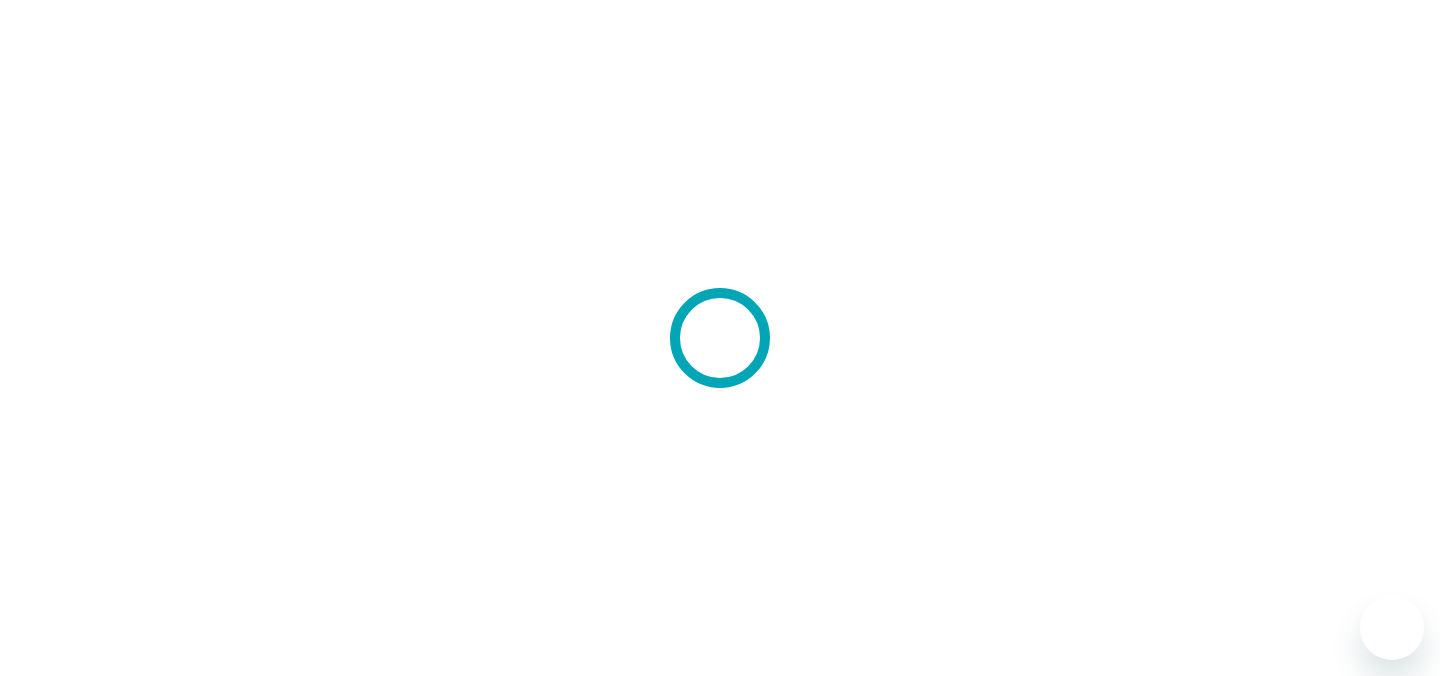 scroll, scrollTop: 0, scrollLeft: 0, axis: both 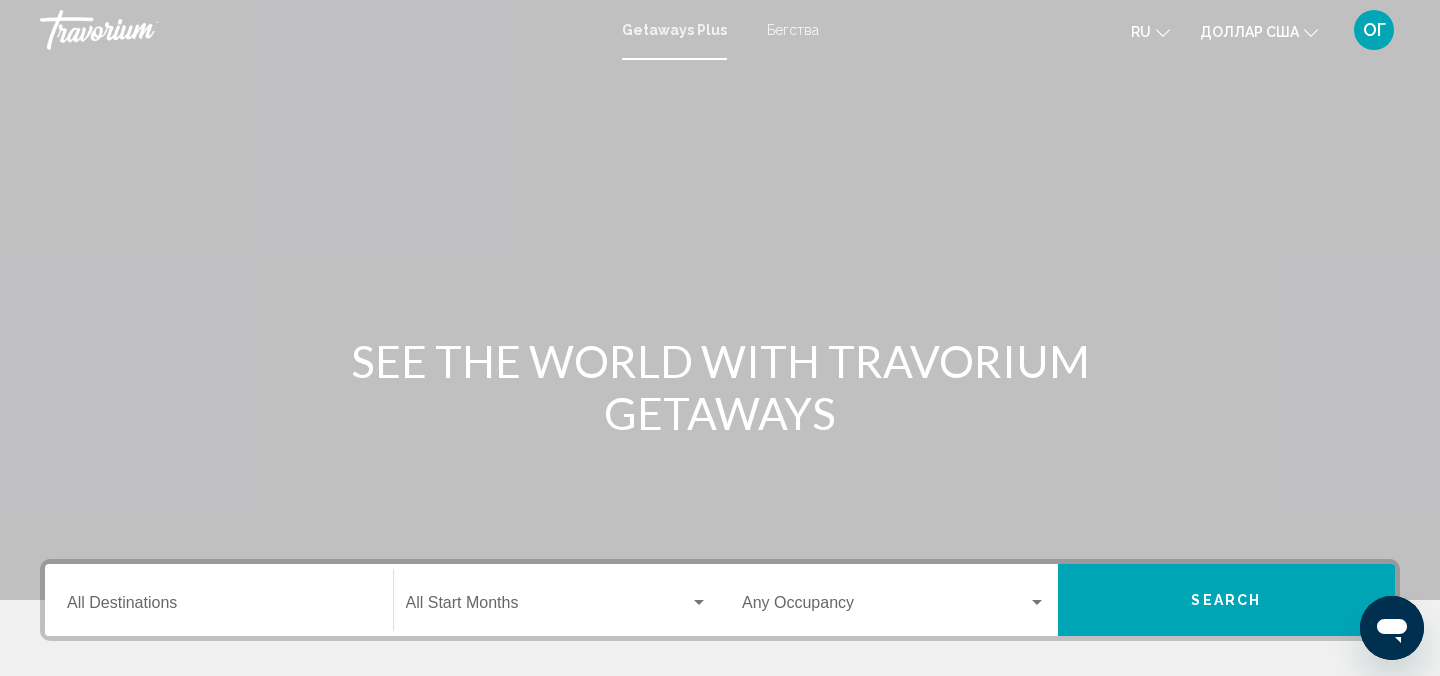 click on "Destination All Destinations" at bounding box center (219, 607) 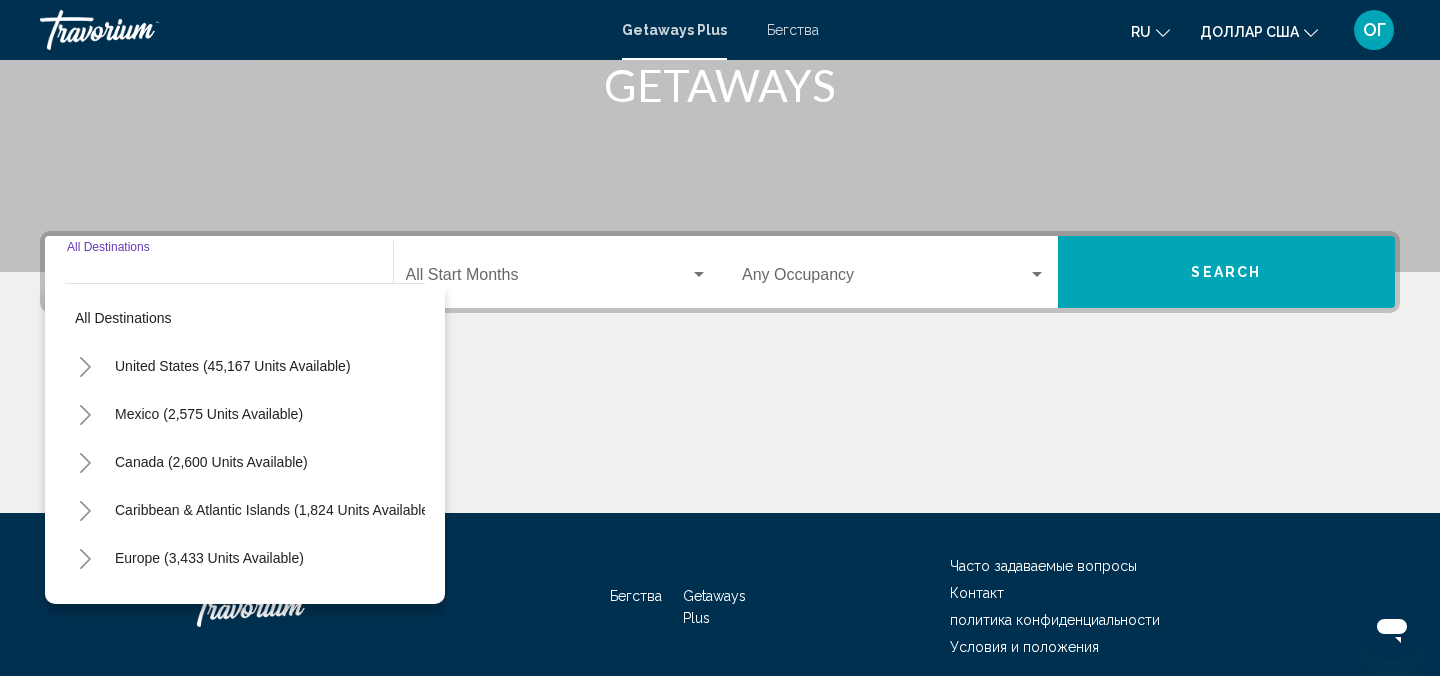 scroll, scrollTop: 410, scrollLeft: 0, axis: vertical 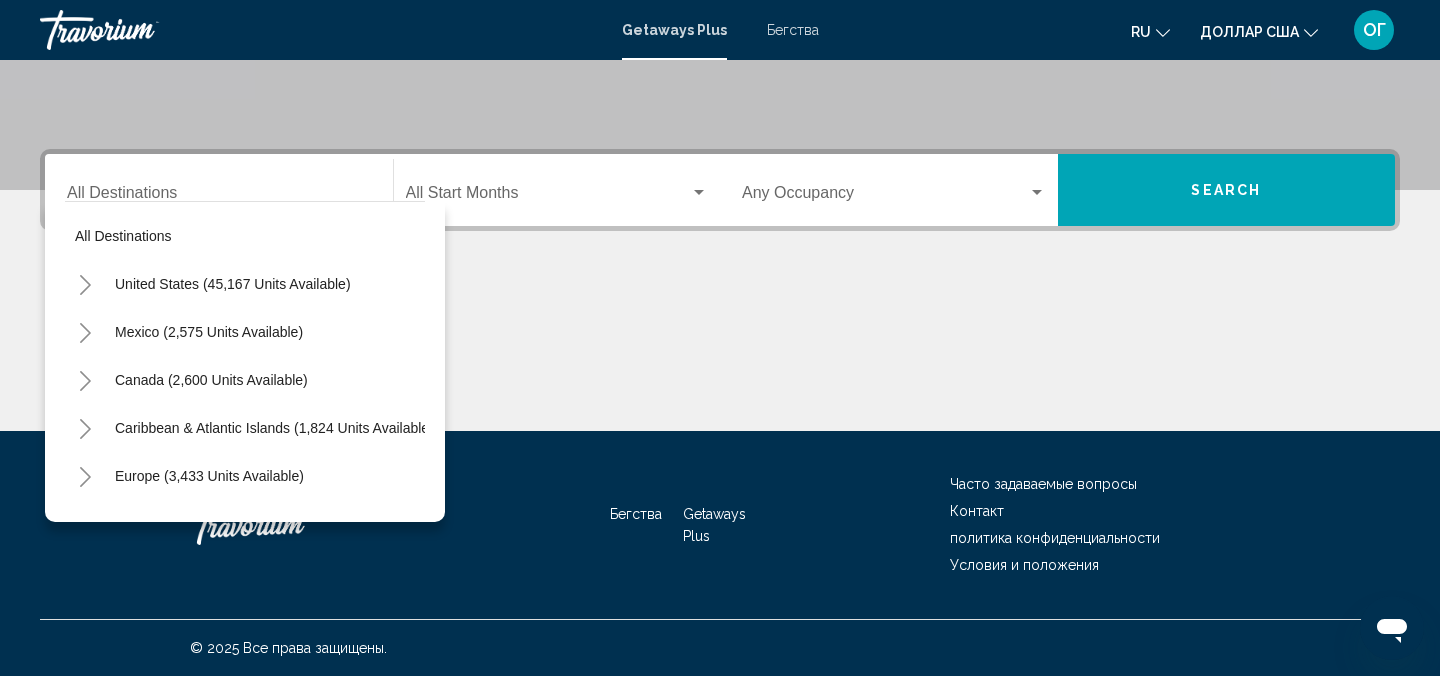 click on "Бегства" at bounding box center (793, 30) 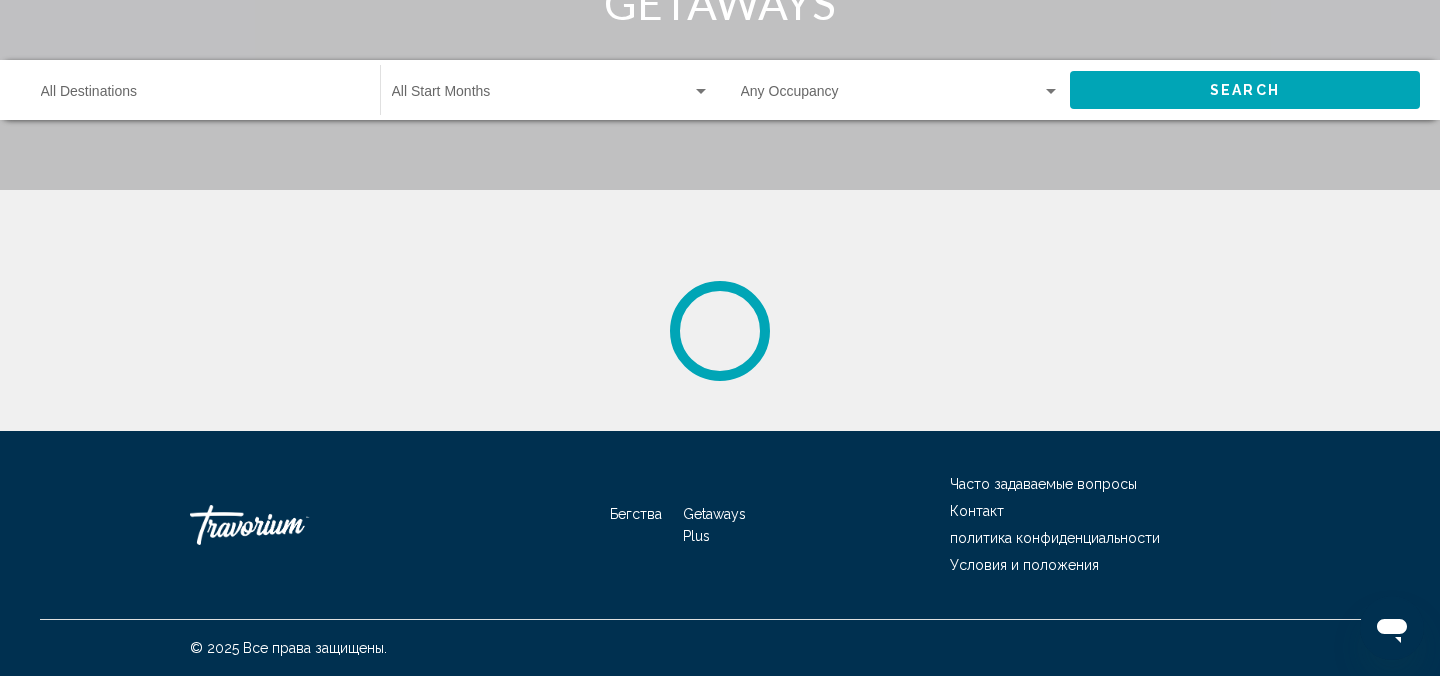 scroll, scrollTop: 0, scrollLeft: 0, axis: both 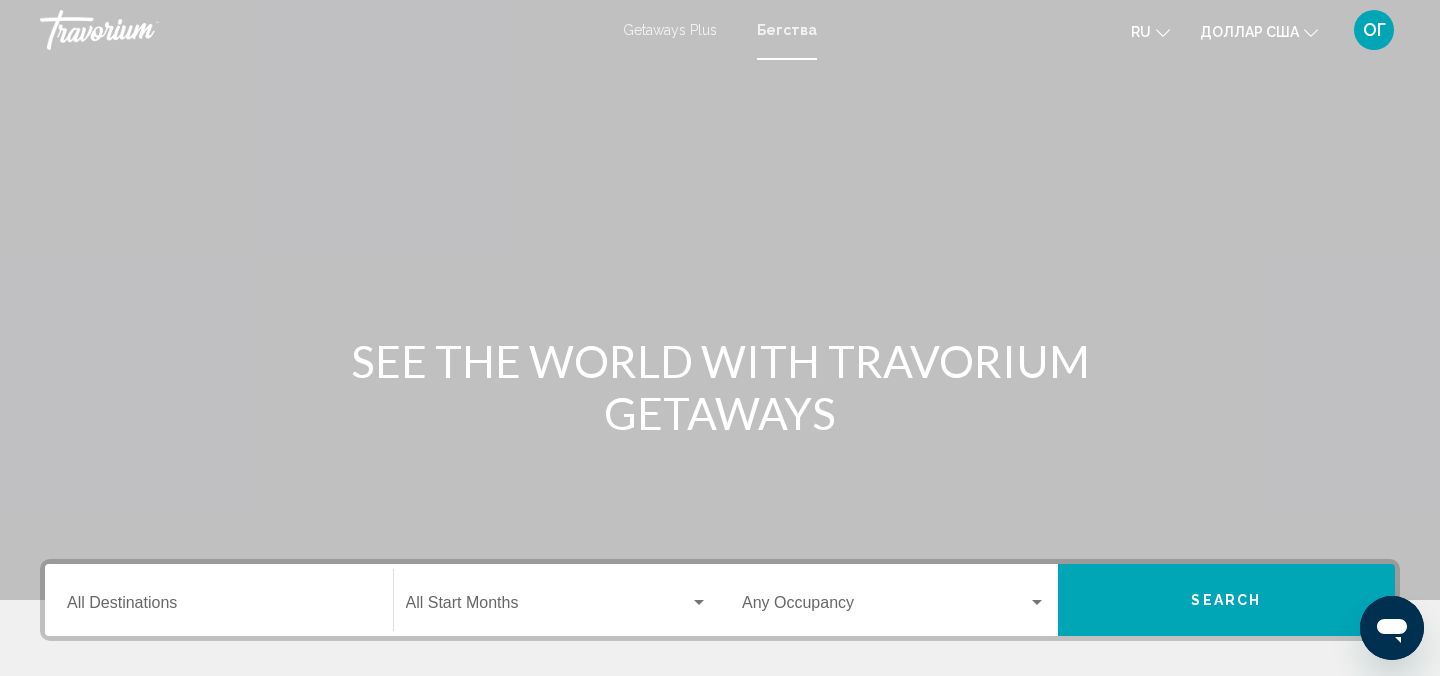 click on "Destination All Destinations" at bounding box center [219, 600] 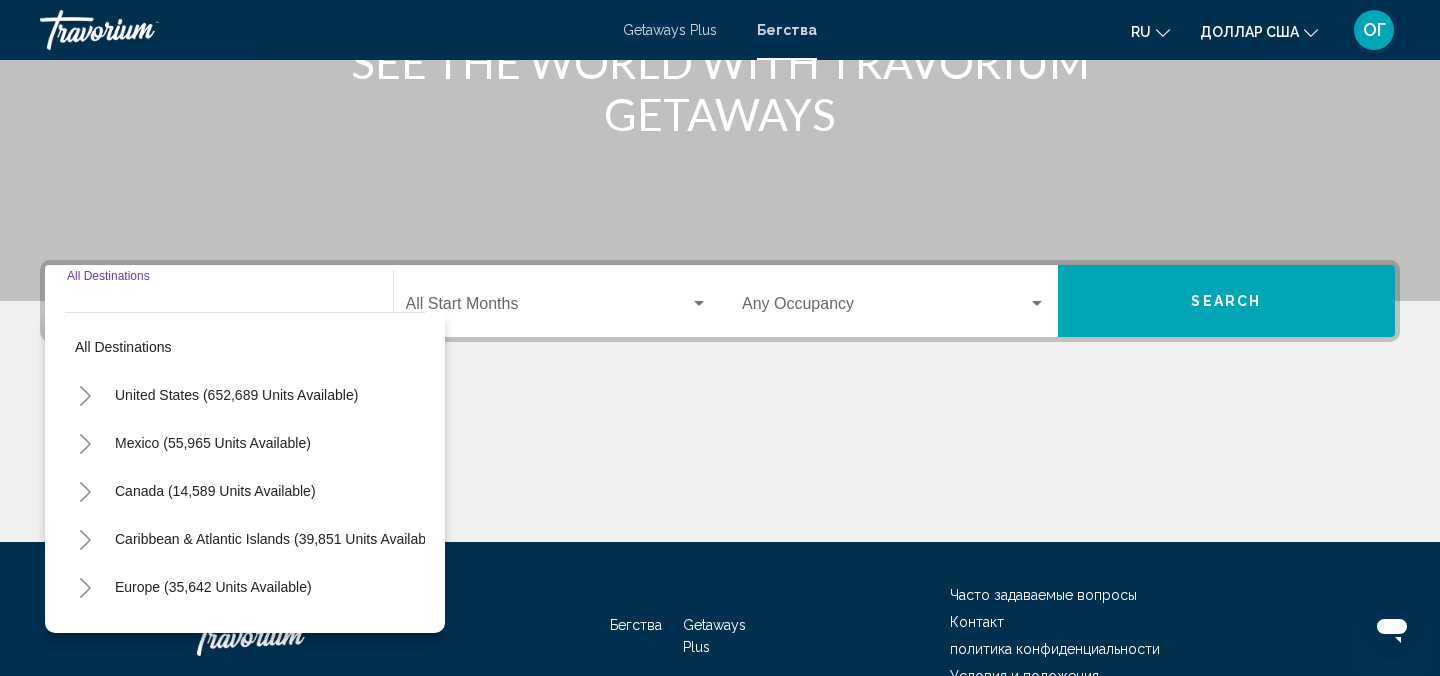 scroll, scrollTop: 410, scrollLeft: 0, axis: vertical 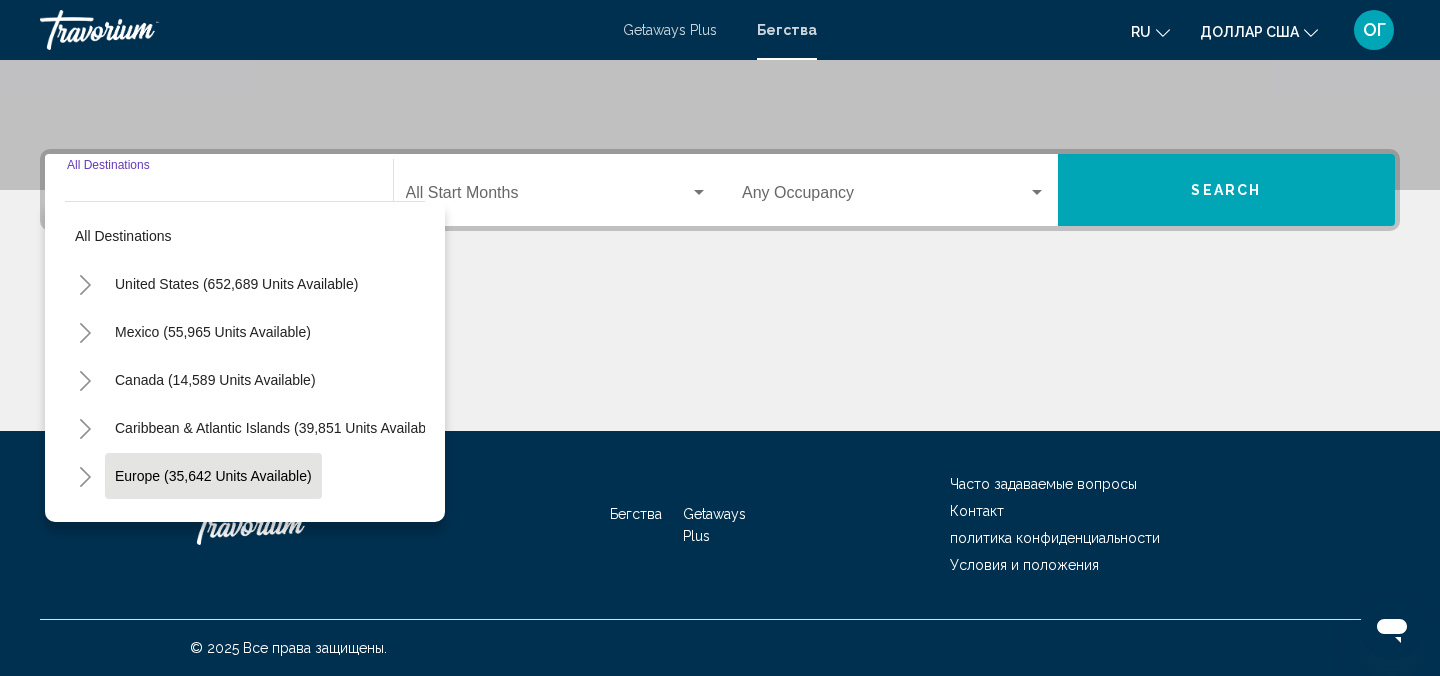 click on "Europe (35,642 units available)" at bounding box center (214, 524) 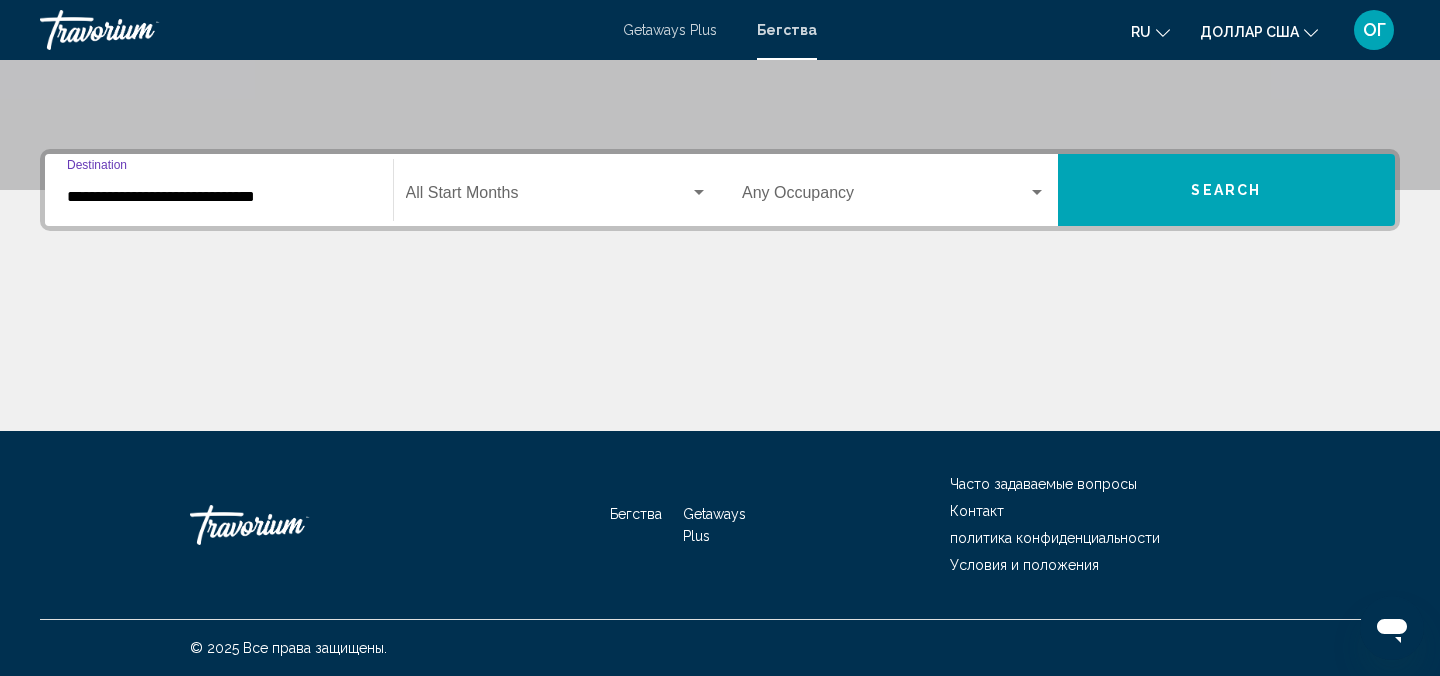 click at bounding box center (548, 197) 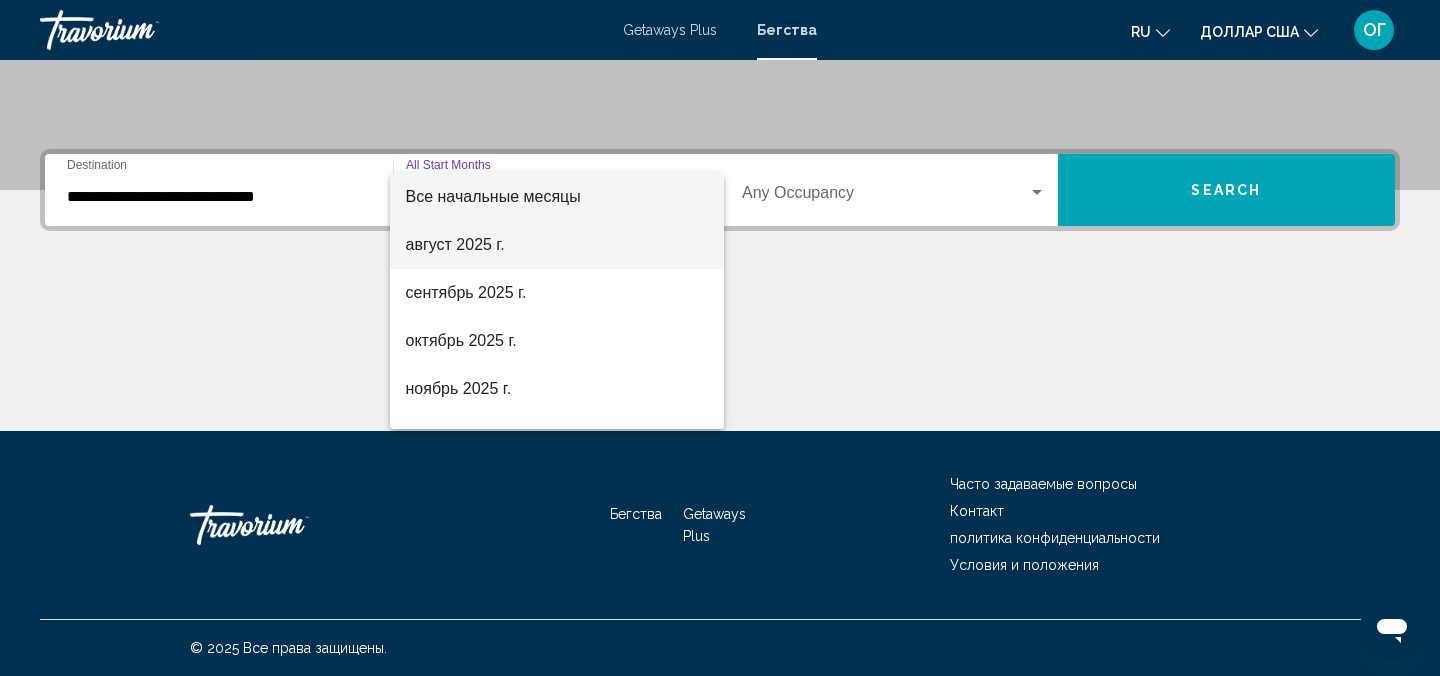 click on "август 2025 г." at bounding box center (557, 245) 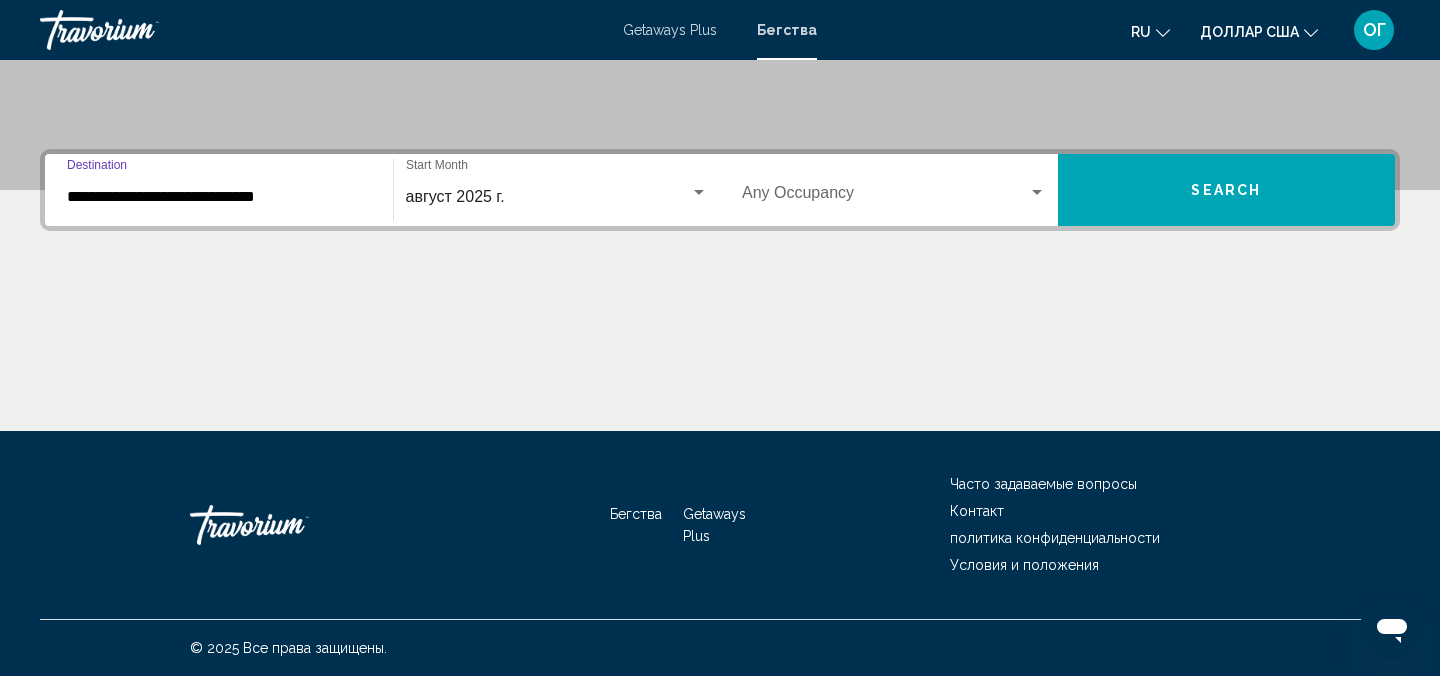 click on "**********" at bounding box center (219, 197) 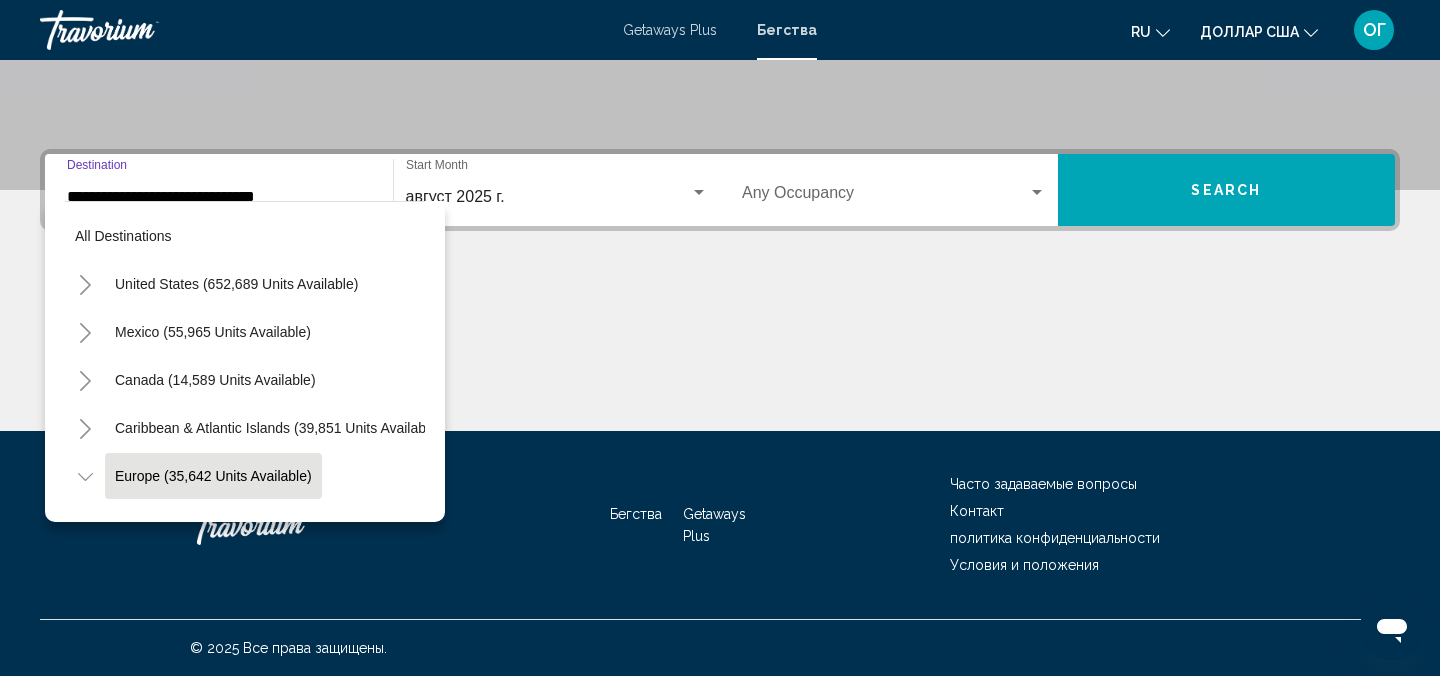 scroll, scrollTop: 119, scrollLeft: 0, axis: vertical 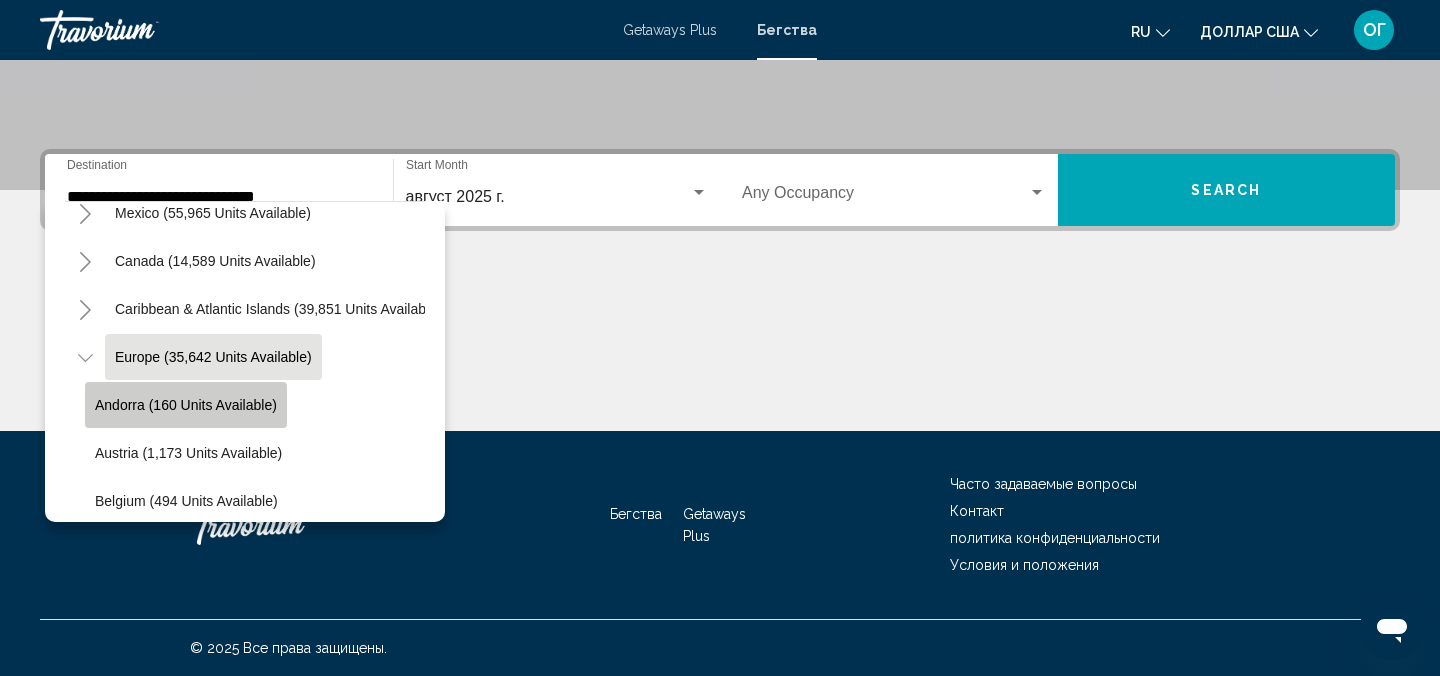 click on "Andorra (160 units available)" 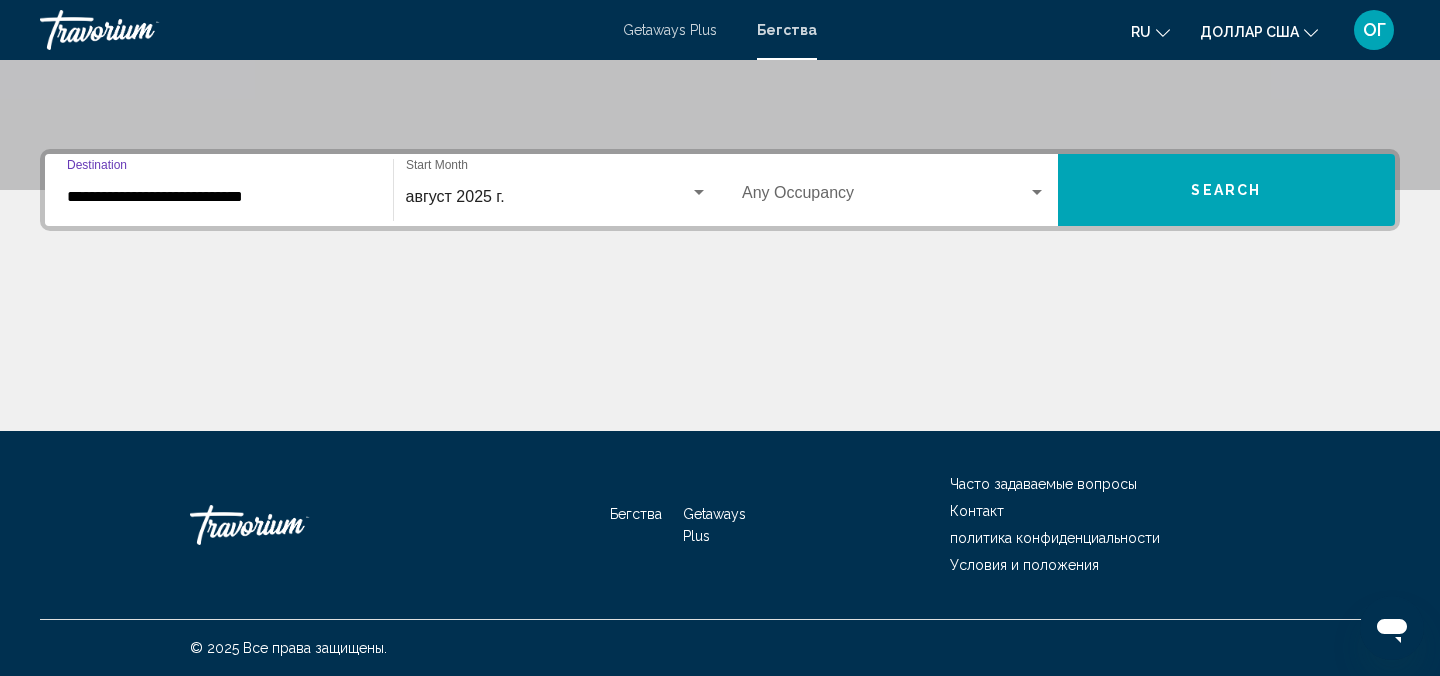 click on "**********" at bounding box center (219, 197) 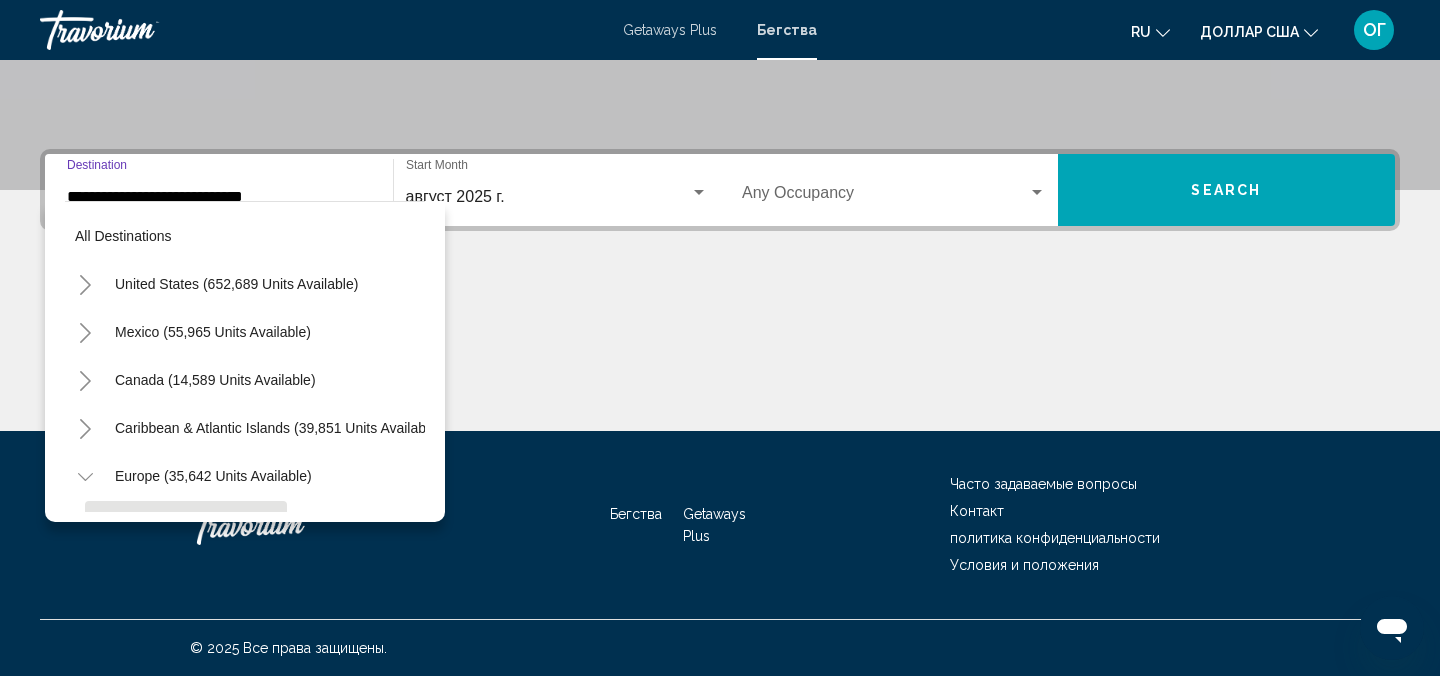 scroll, scrollTop: 167, scrollLeft: 0, axis: vertical 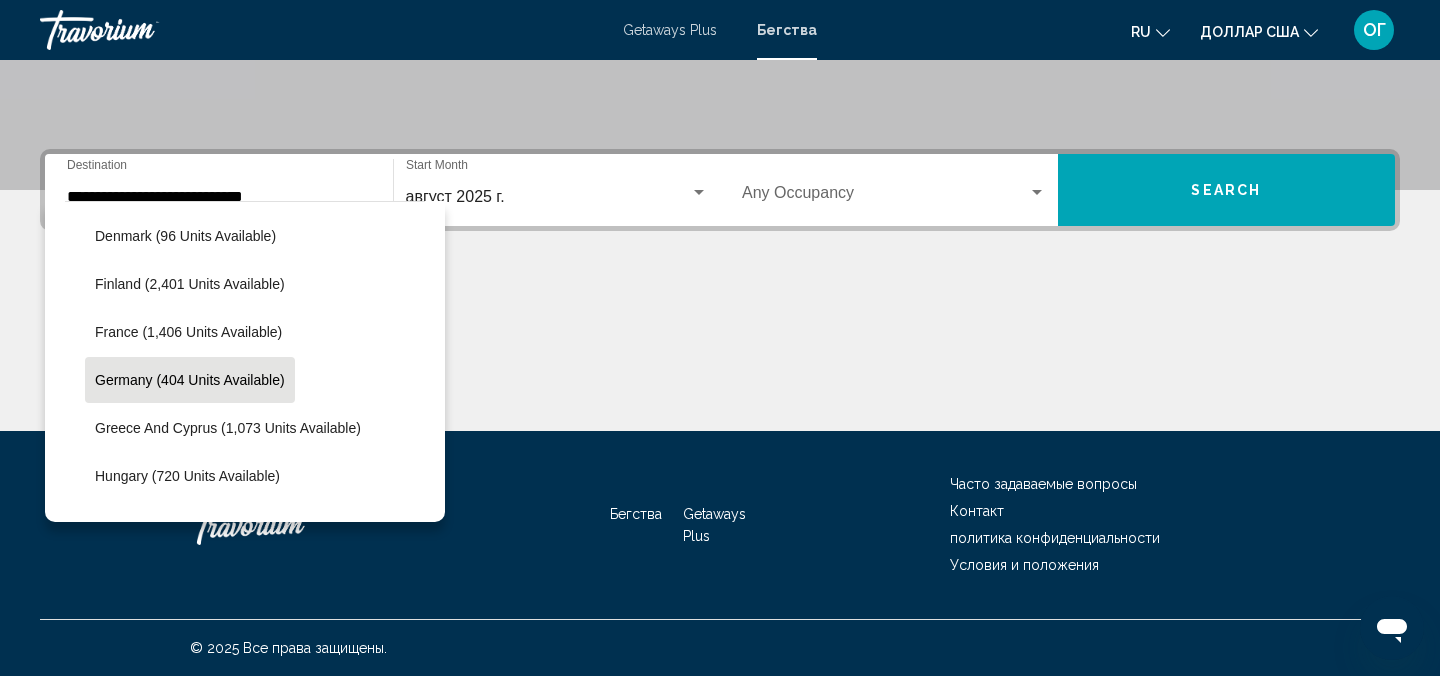 click on "Germany (404 units available)" 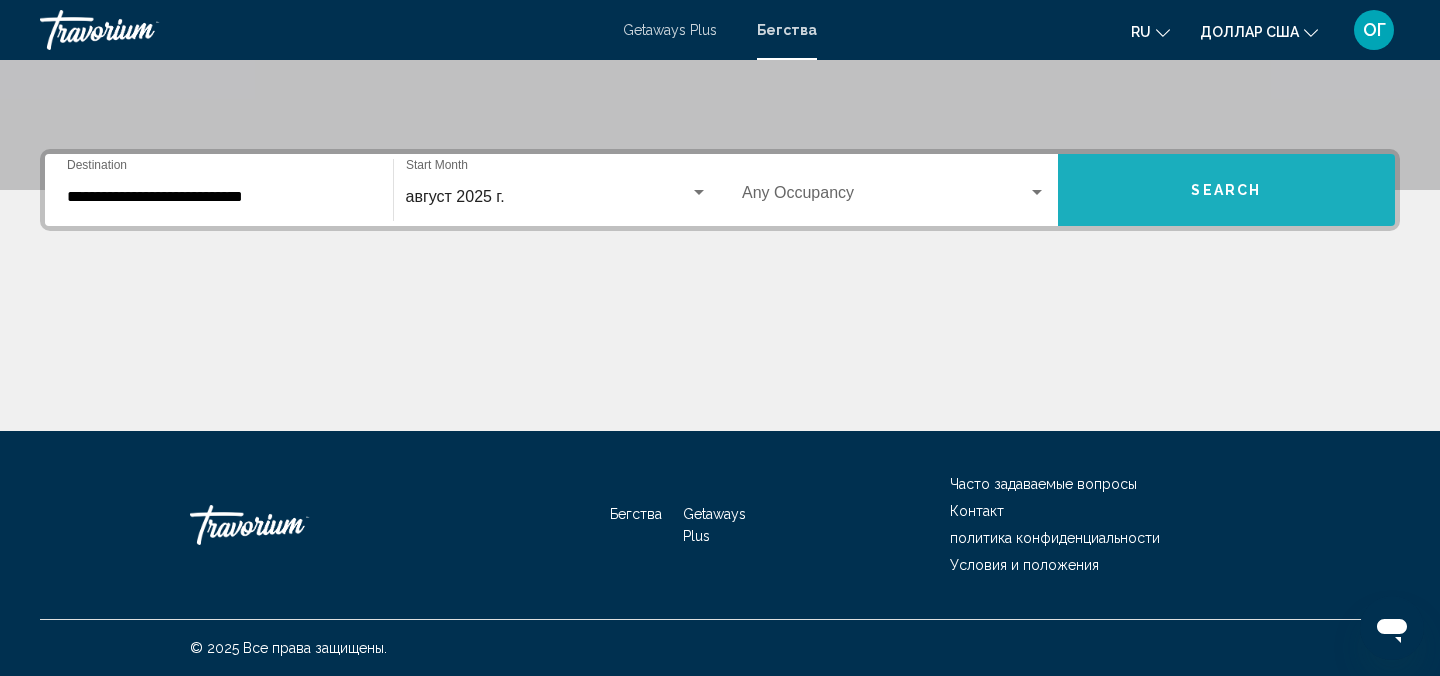 click on "Search" at bounding box center (1226, 191) 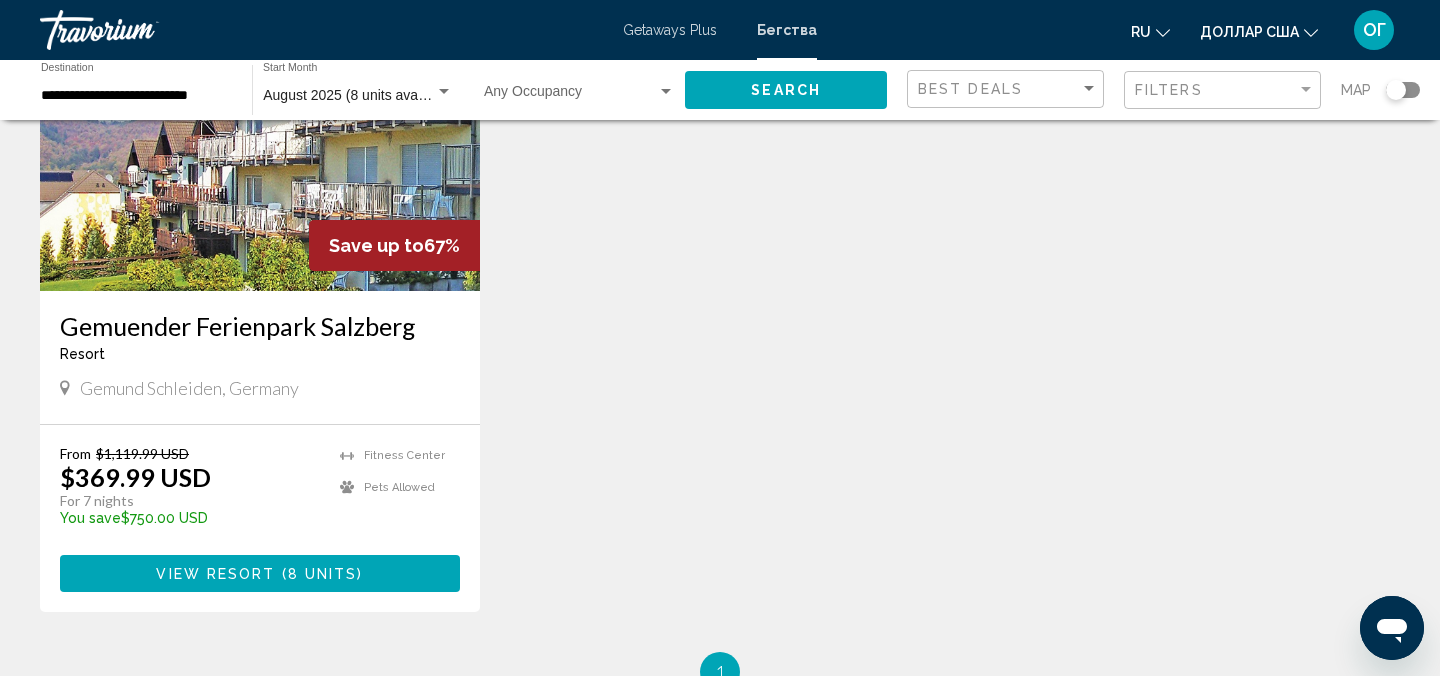 scroll, scrollTop: 240, scrollLeft: 0, axis: vertical 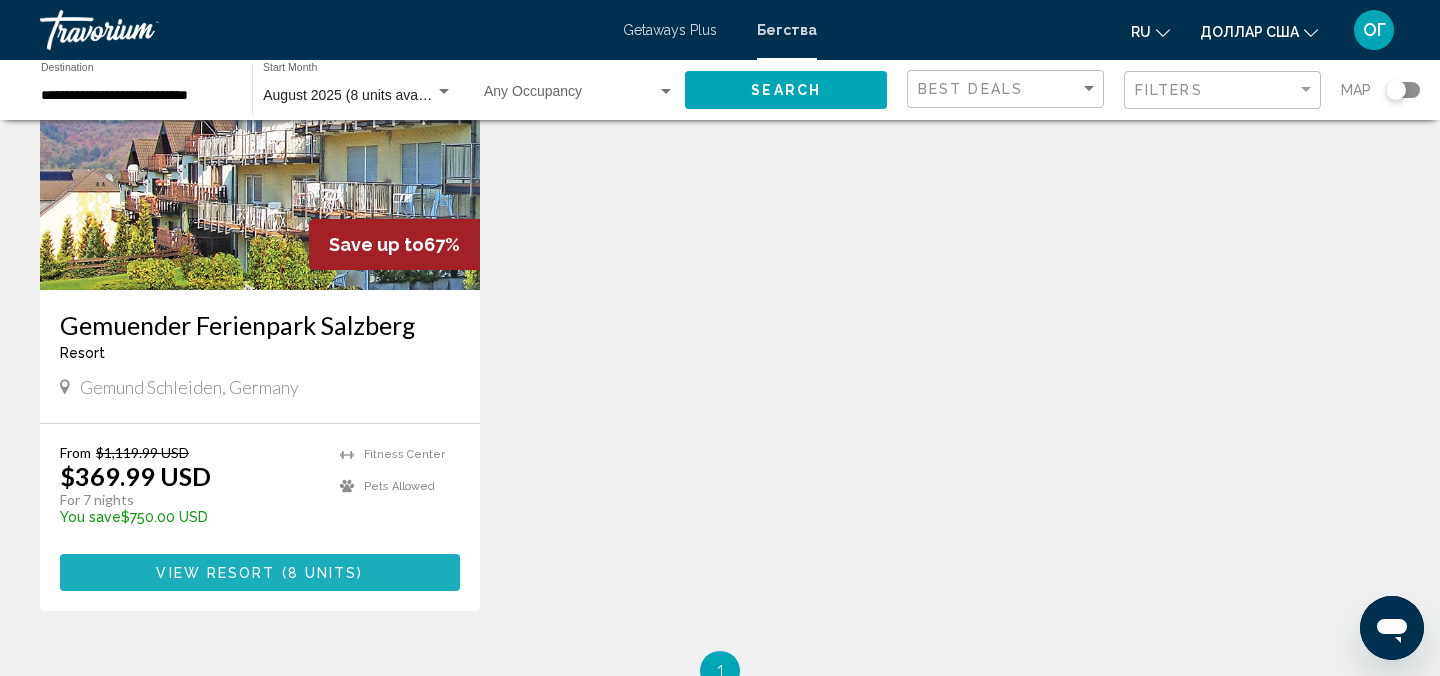 click on "8 units" at bounding box center (323, 573) 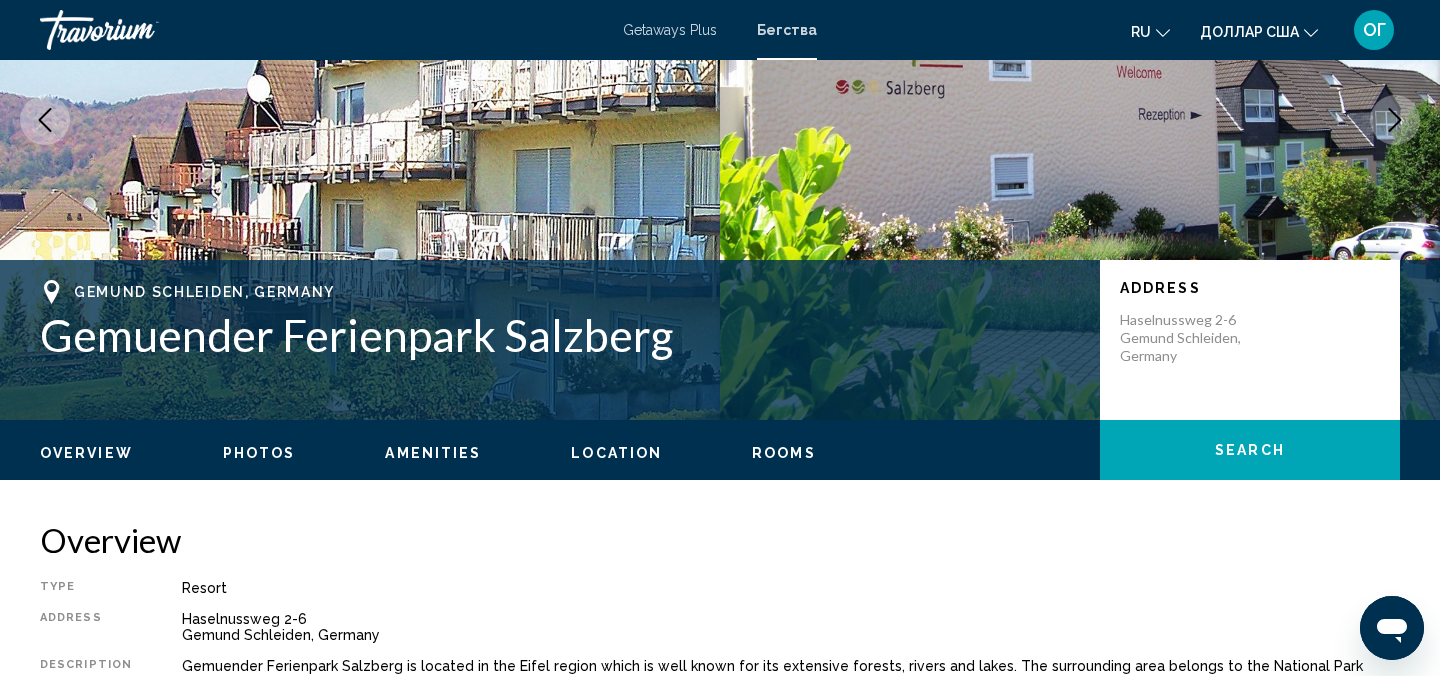 scroll, scrollTop: 22, scrollLeft: 0, axis: vertical 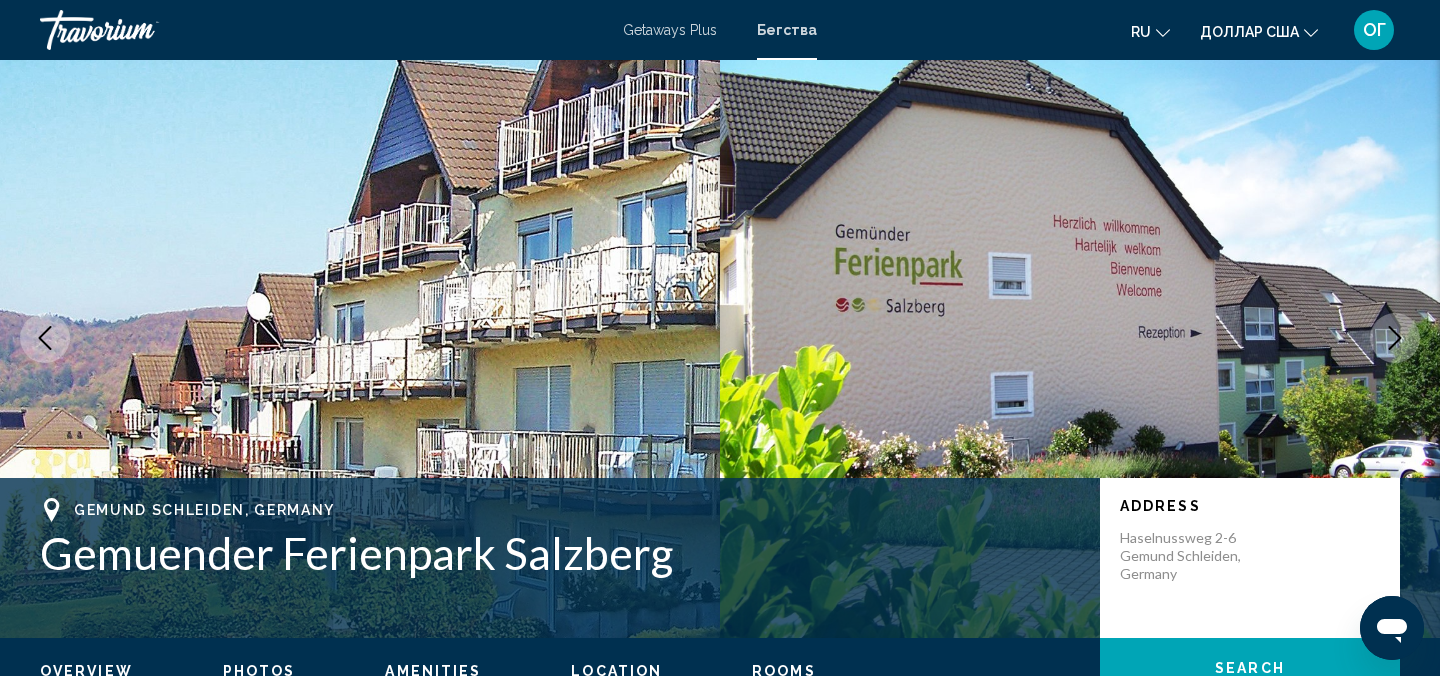 type 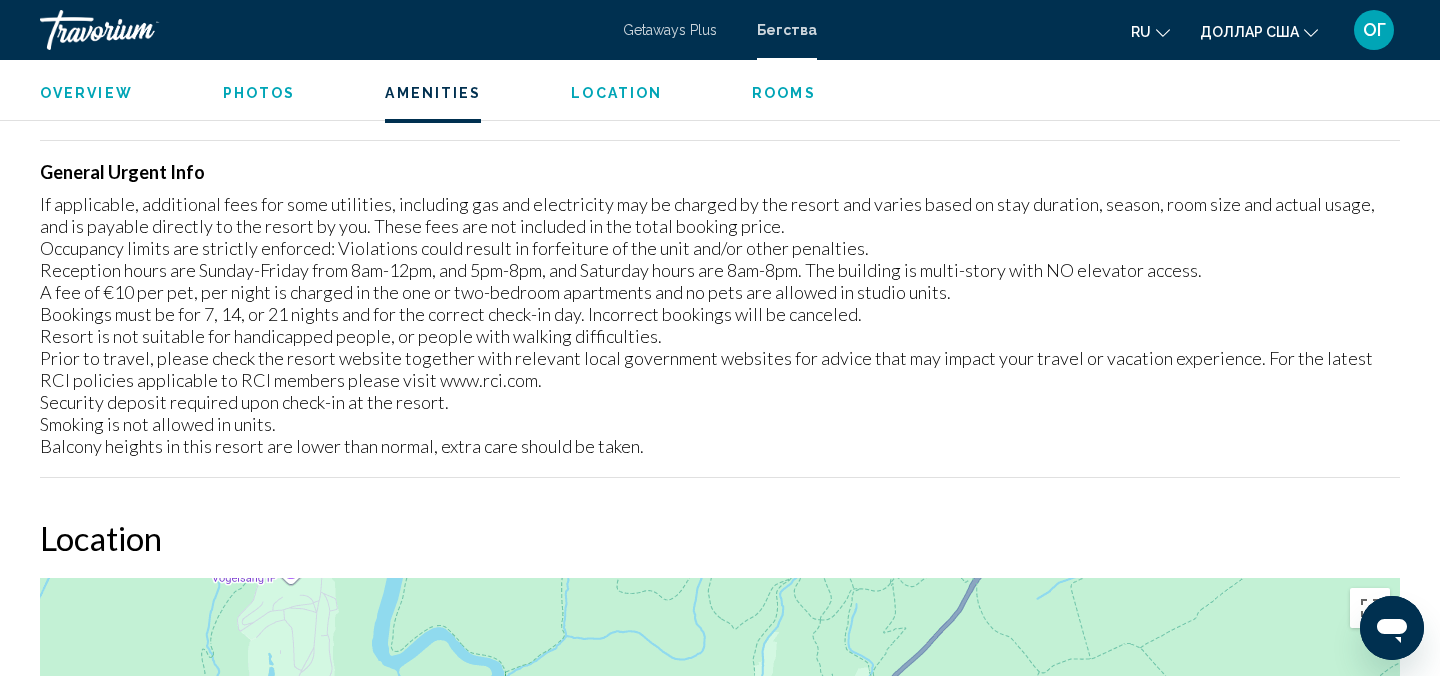 scroll, scrollTop: 1742, scrollLeft: 0, axis: vertical 